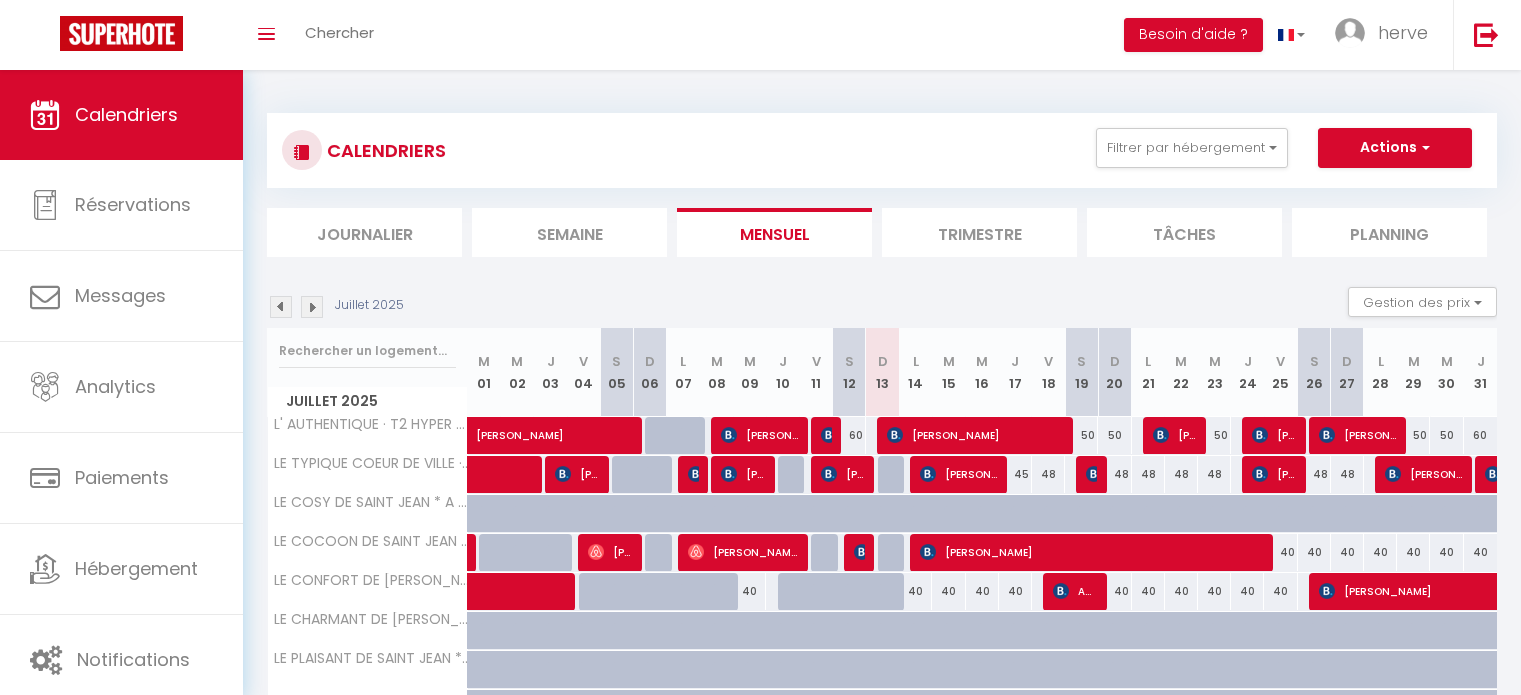 scroll, scrollTop: 0, scrollLeft: 0, axis: both 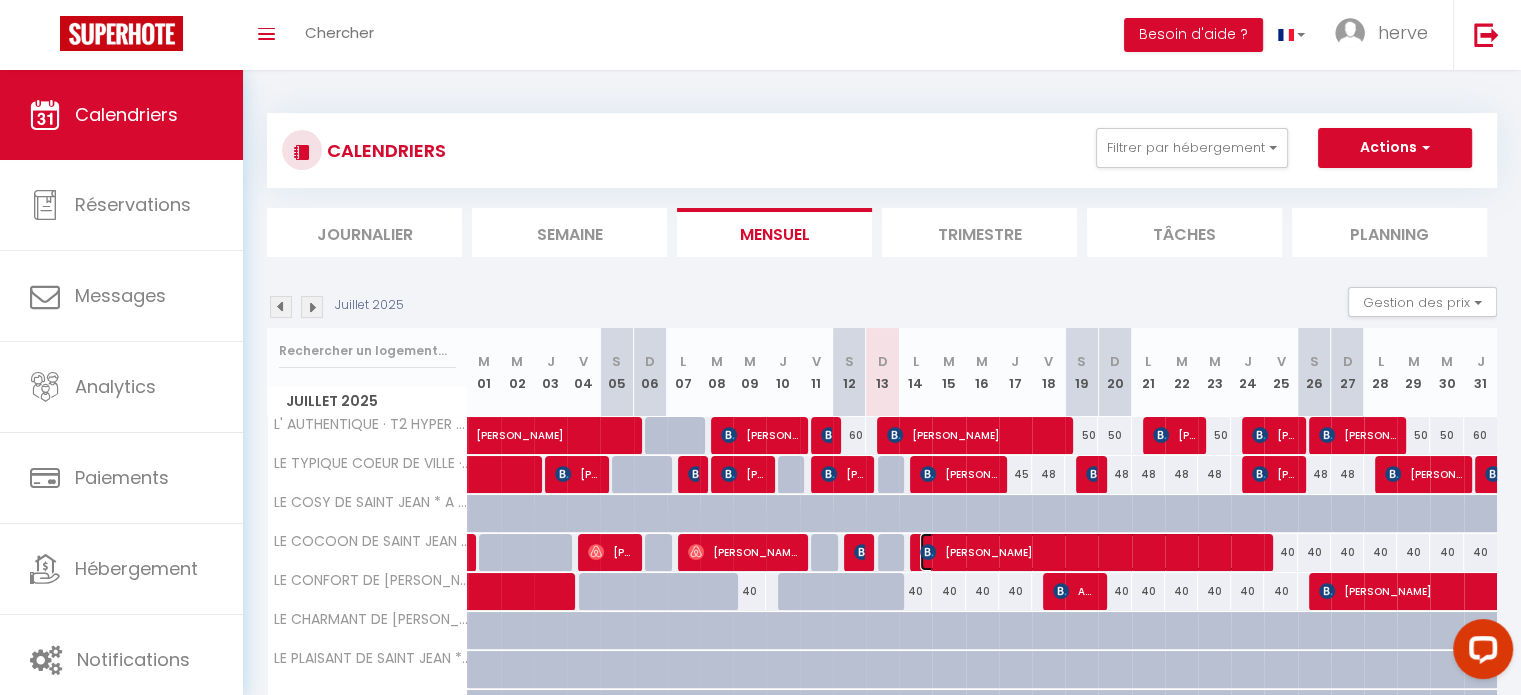 click on "[PERSON_NAME]" at bounding box center (1090, 552) 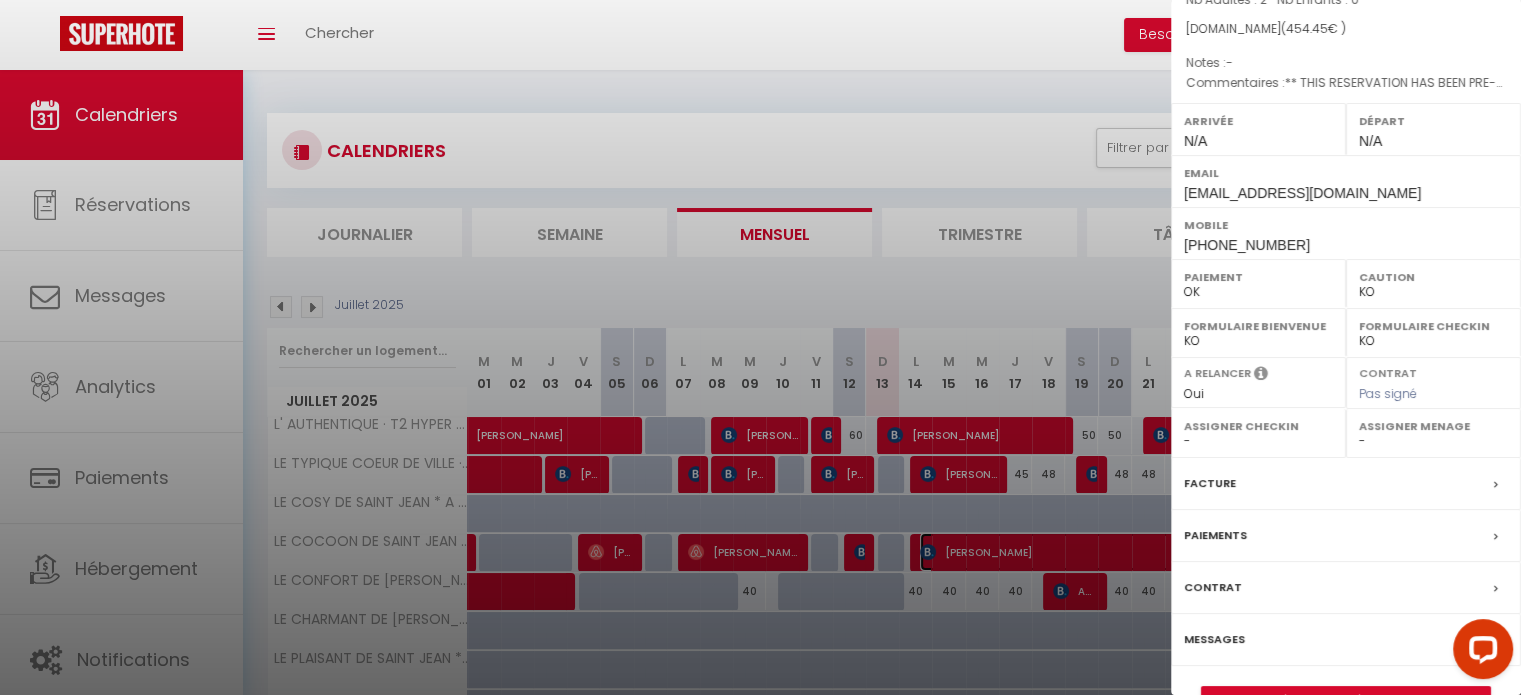 scroll, scrollTop: 253, scrollLeft: 0, axis: vertical 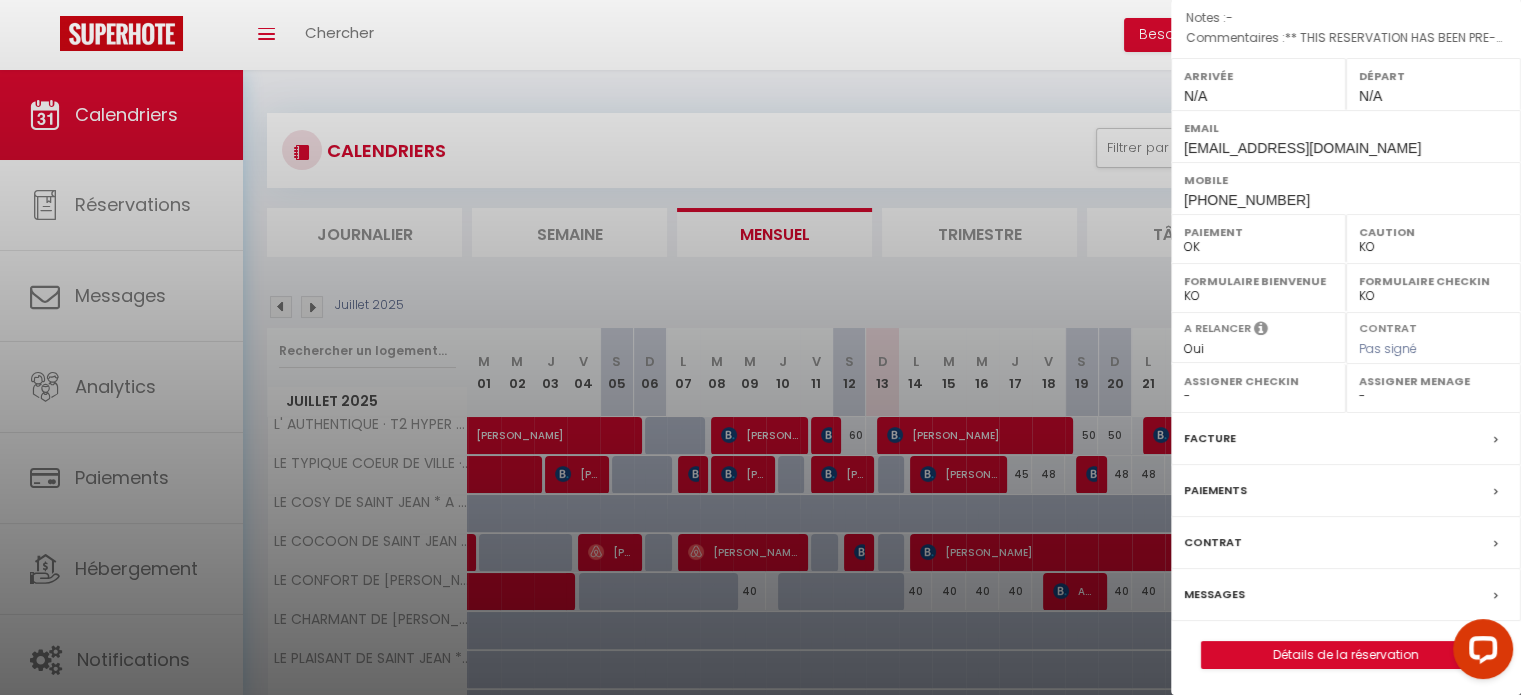 click on "Messages" at bounding box center [1214, 594] 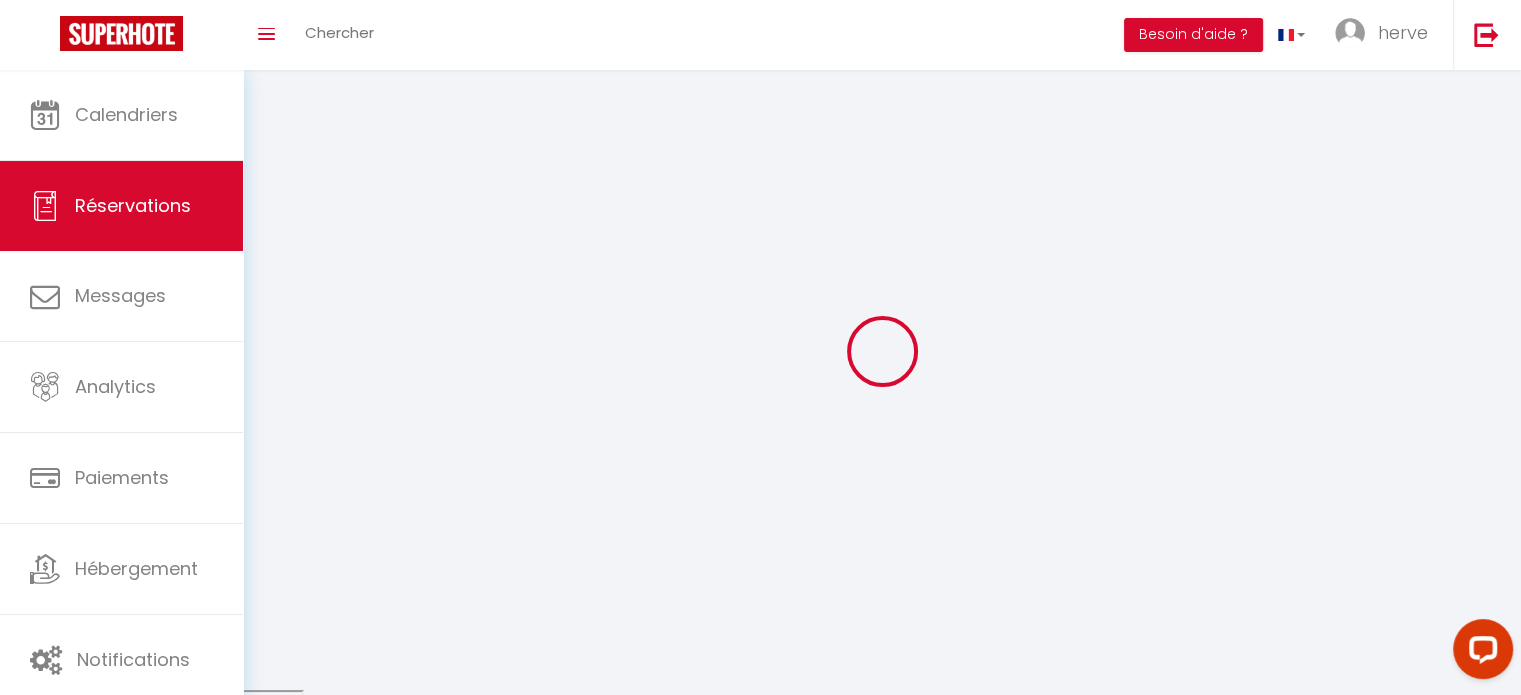 select 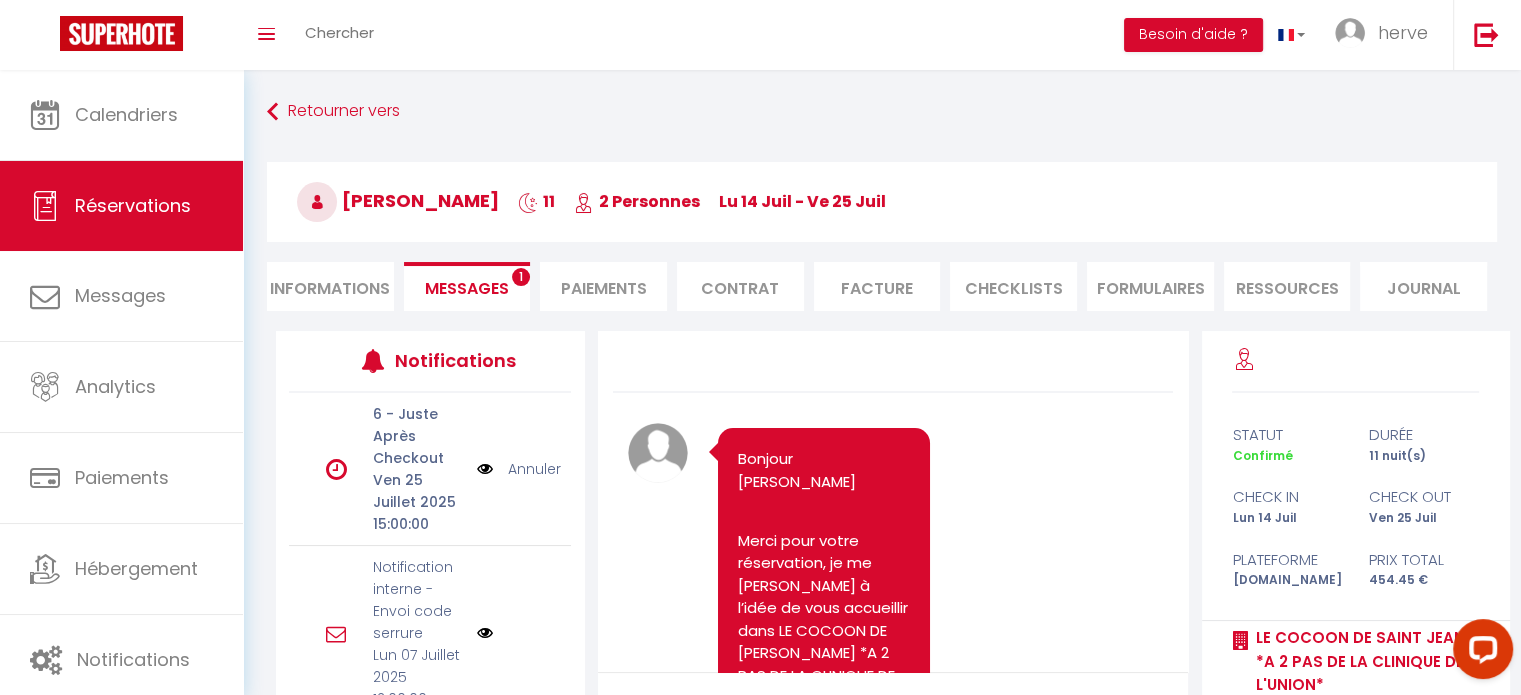 scroll, scrollTop: 5196, scrollLeft: 0, axis: vertical 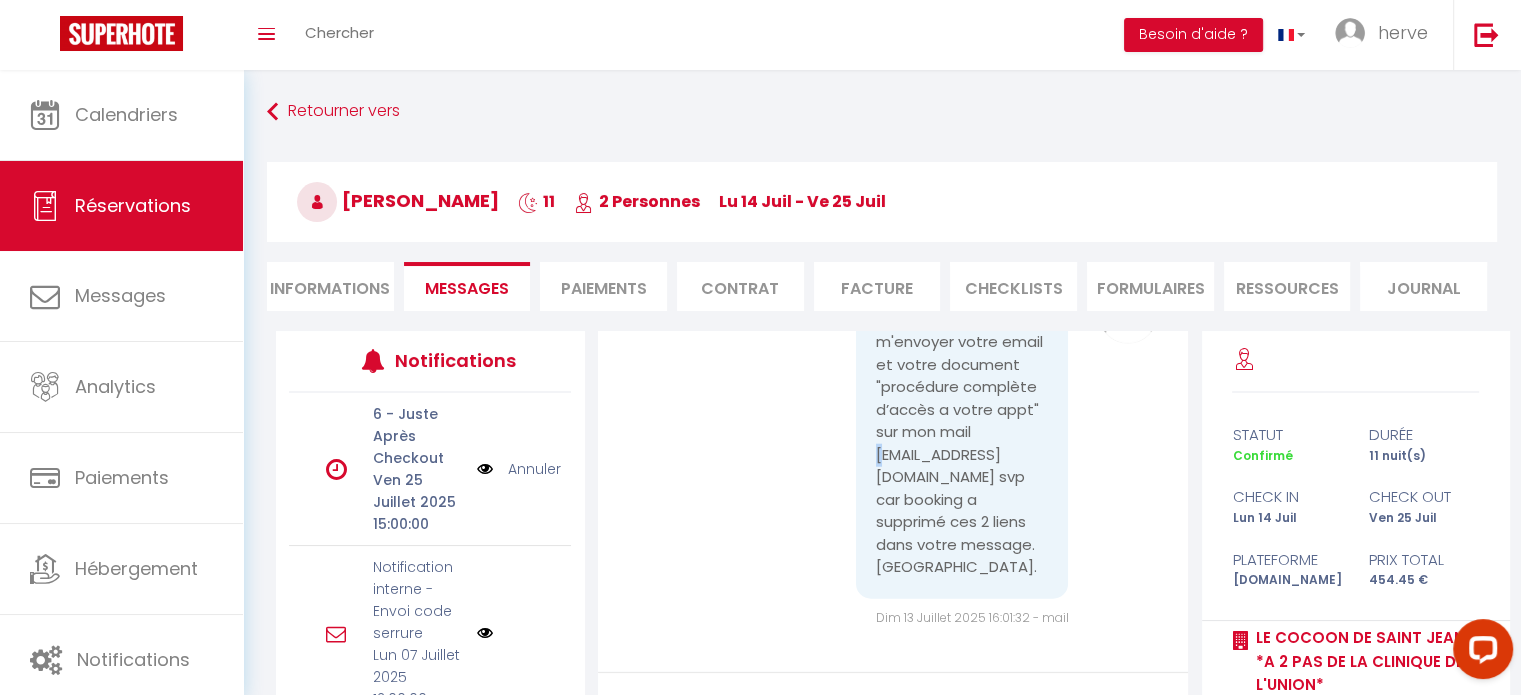click on "Pouvez vous m'envoyer votre email et votre document "procédure complète d’accès a votre appt" sur mon mail [EMAIL_ADDRESS][DOMAIN_NAME] svp car booking a supprimé ces 2 liens dans votre message. [GEOGRAPHIC_DATA]." at bounding box center [962, 444] 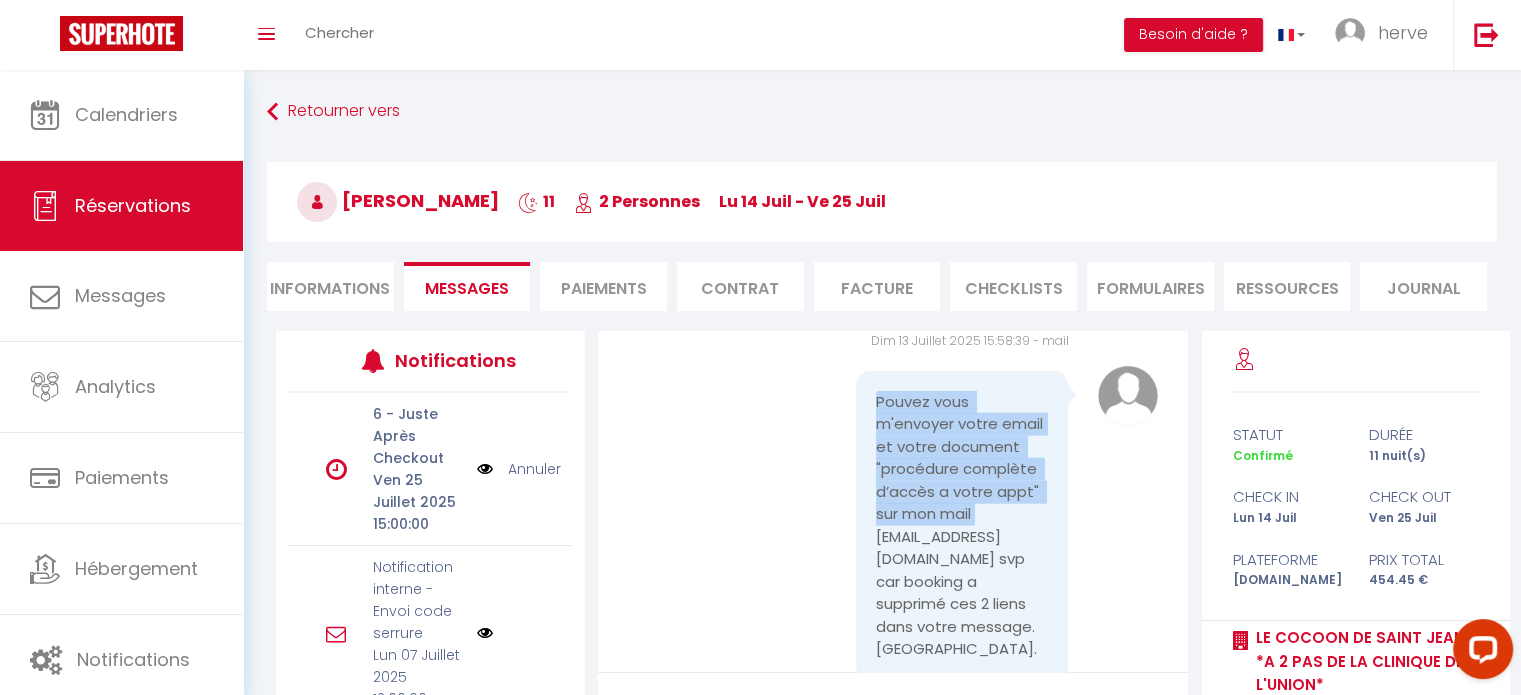 drag, startPoint x: 865, startPoint y: 442, endPoint x: 904, endPoint y: 571, distance: 134.76646 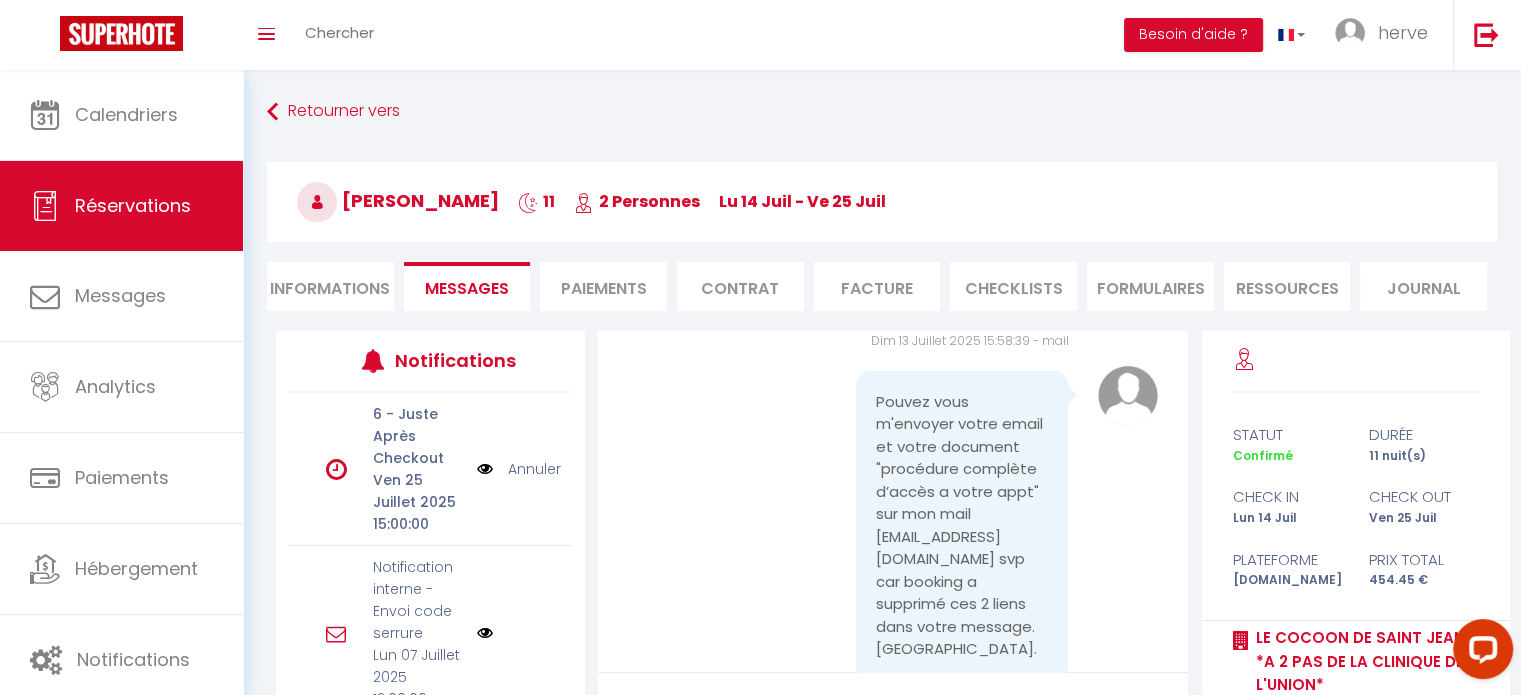 click on "Pouvez vous m'envoyer votre email et votre document "procédure complète d’accès a votre appt" sur mon mail [EMAIL_ADDRESS][DOMAIN_NAME] svp car booking a supprimé ces 2 liens dans votre message. [GEOGRAPHIC_DATA]." at bounding box center [962, 526] 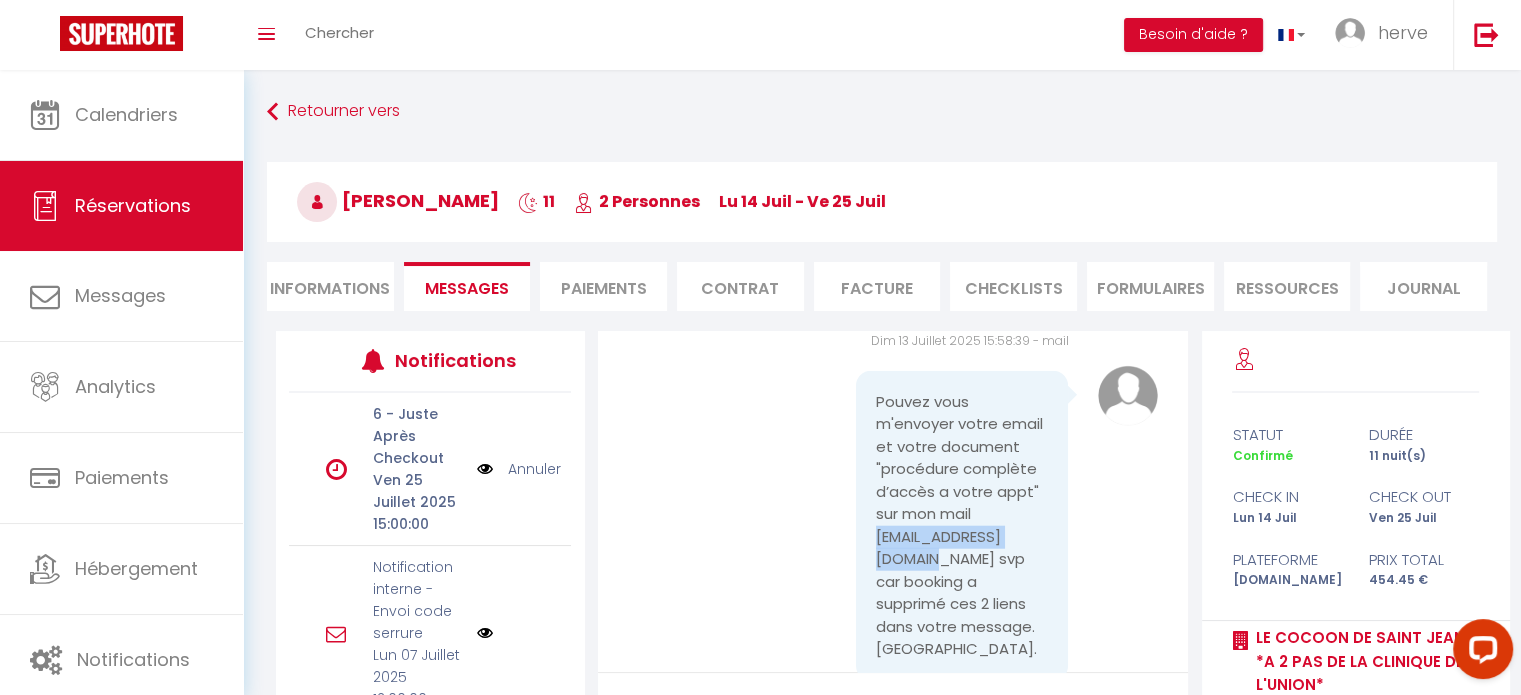 drag, startPoint x: 867, startPoint y: 603, endPoint x: 896, endPoint y: 625, distance: 36.40055 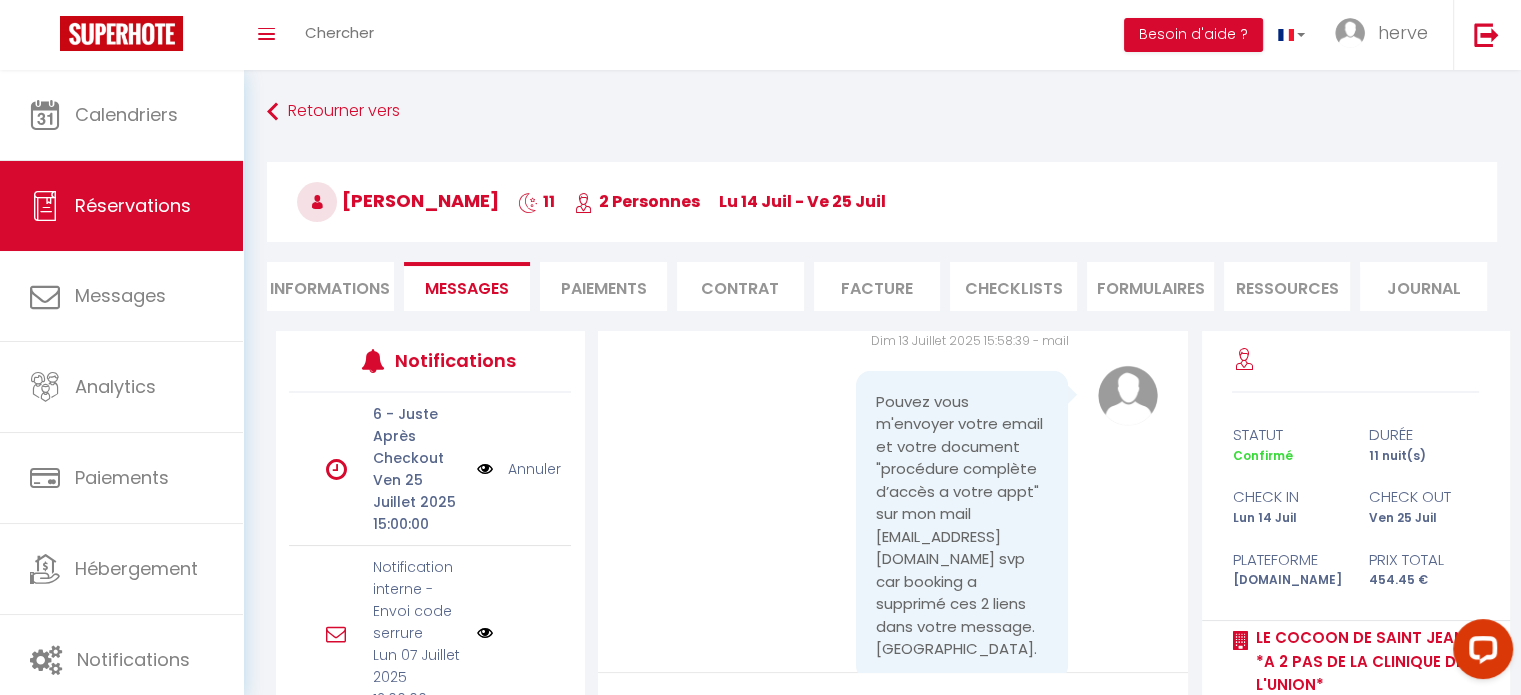 click on "Note Sms       Bonjour [PERSON_NAME] pour votre réservation, je me [PERSON_NAME] à l’idée de vous accueillir dans LE COCOON DE [PERSON_NAME] *A 2 PAS DE LA CLINIQUE DE L'UNION* et de vous faire découvrir [GEOGRAPHIC_DATA] ! Il ne vous reste plus qu’à venir avec vos valises, en effet tout est fourni pour se sentir comme à la maison (serviettes, draps, couvertures, thé et café…). [GEOGRAPHIC_DATA] disposerez aussi d'un emplacement de parking et pourrez profiter de la piscine extérieure [PERSON_NAME] l'été. Le  checkin est possible à partir de 15h et  le  checkout doit être fait au plus tard à 11h. Une semaine avant votre [PERSON_NAME] vous enverrai par mail les modalités d'accès à l'appartement A très vite, Herve ----------------------------------------------------------------------------------------------------------   Dim 16 Mars 2025 18:39:43 - mail       Bonjour Monsieur   Ven 20 Juin 2025 10:18:56 - mail         Ven 20 Juin 2025 10:20:31 - mail         Lun 23 Juin 2025 21:56:12 - mail   Note Sms           Note Sms" at bounding box center [893, 611] 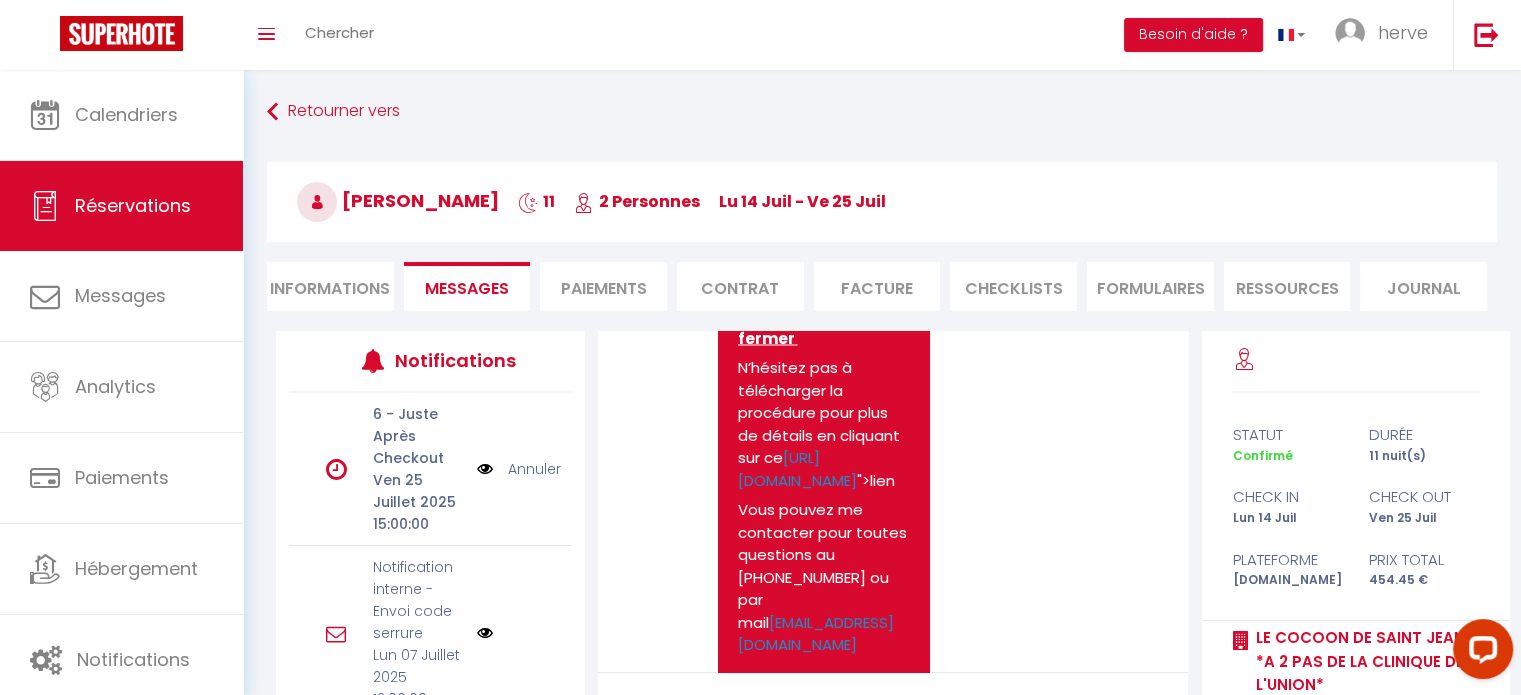 scroll, scrollTop: 3878, scrollLeft: 0, axis: vertical 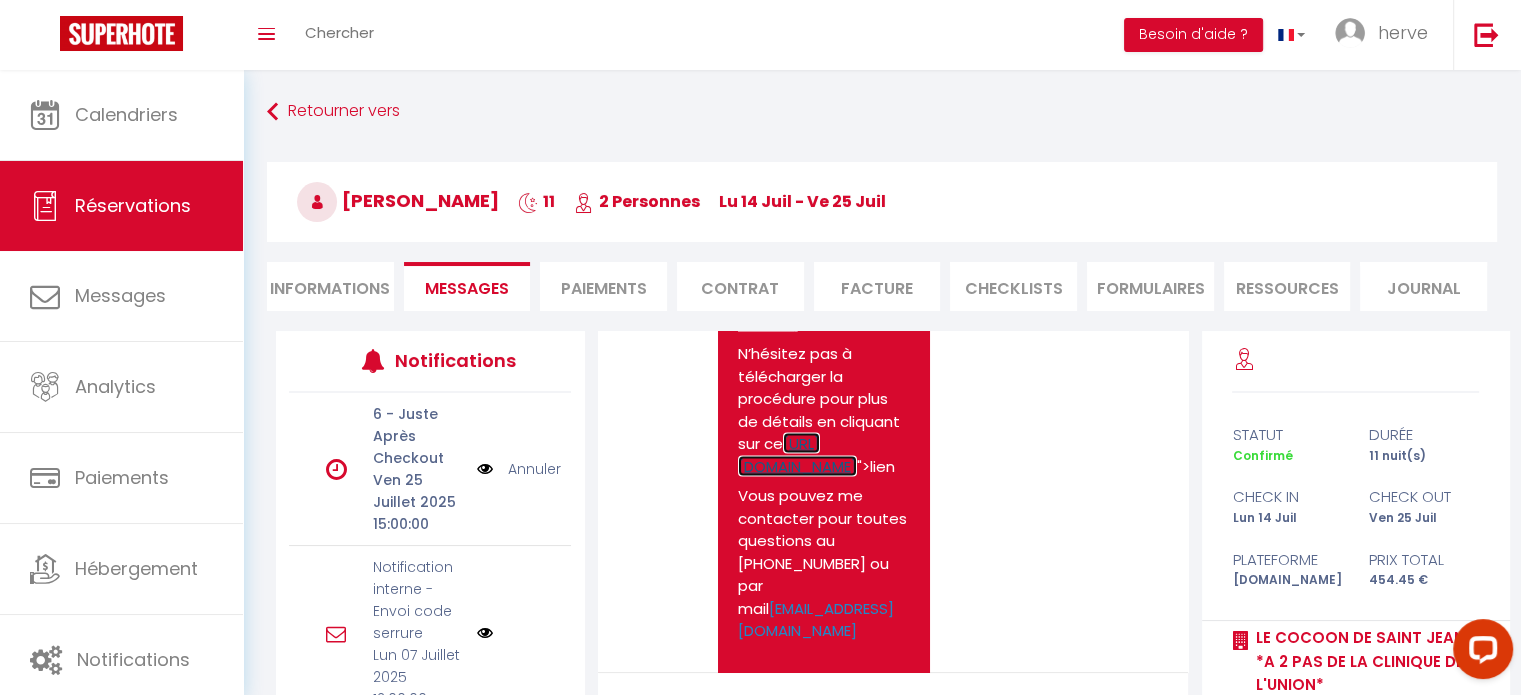 click on "[URL][DOMAIN_NAME]" at bounding box center [797, 454] 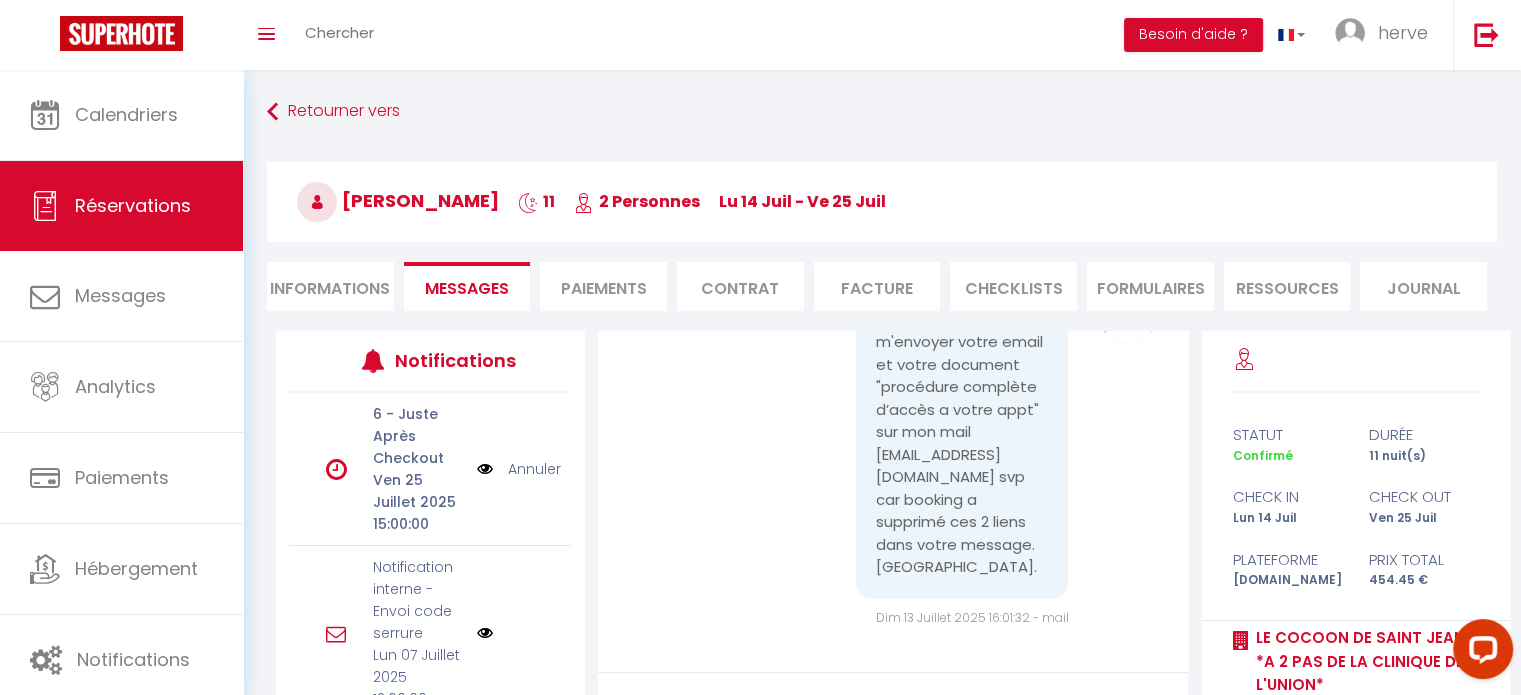 scroll, scrollTop: 5195, scrollLeft: 0, axis: vertical 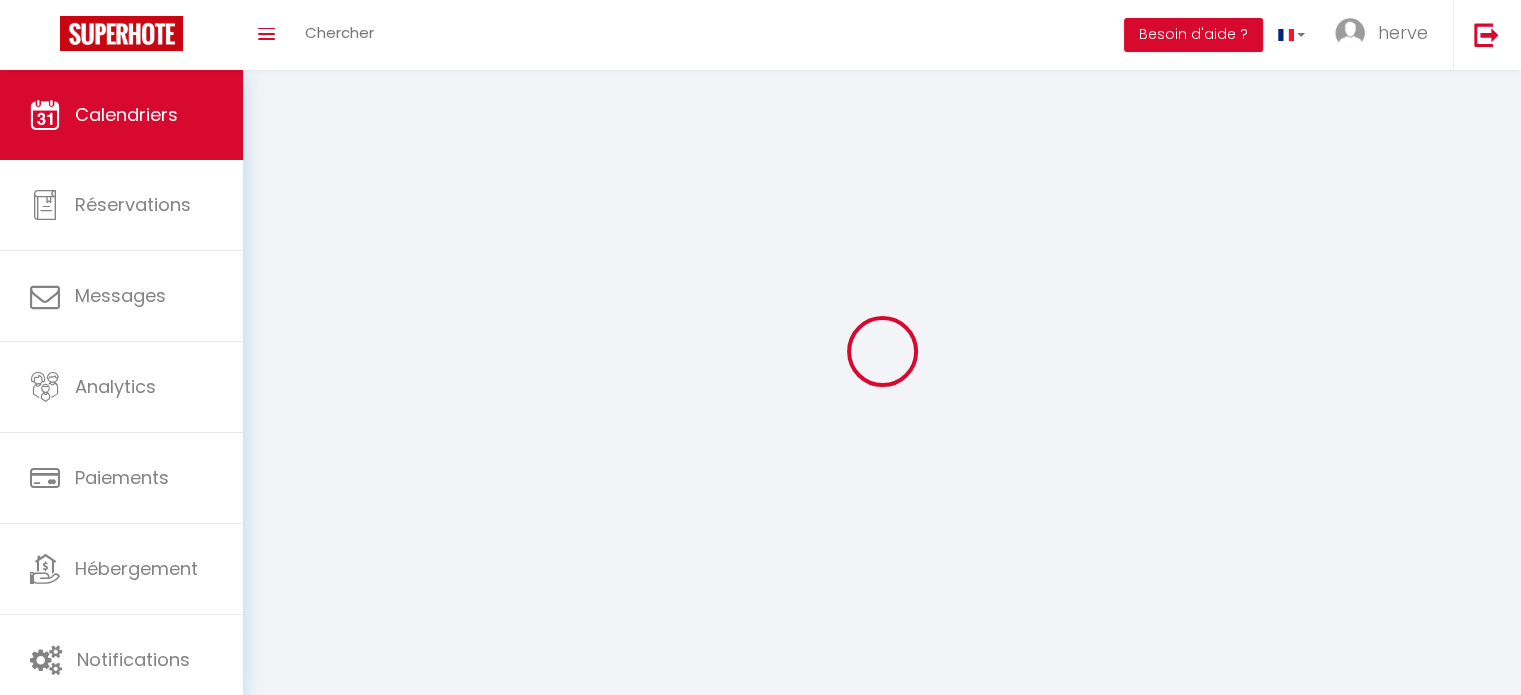 select 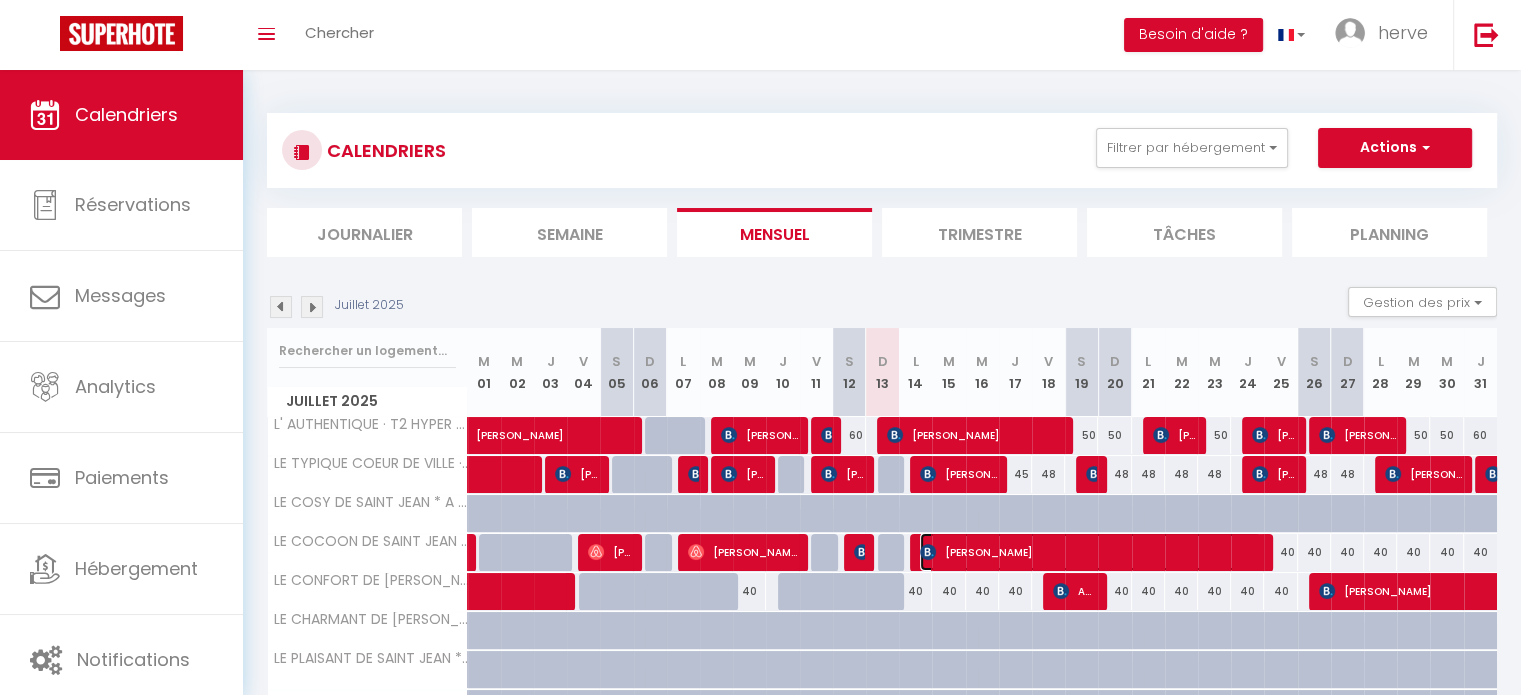click on "[PERSON_NAME]" at bounding box center (1090, 552) 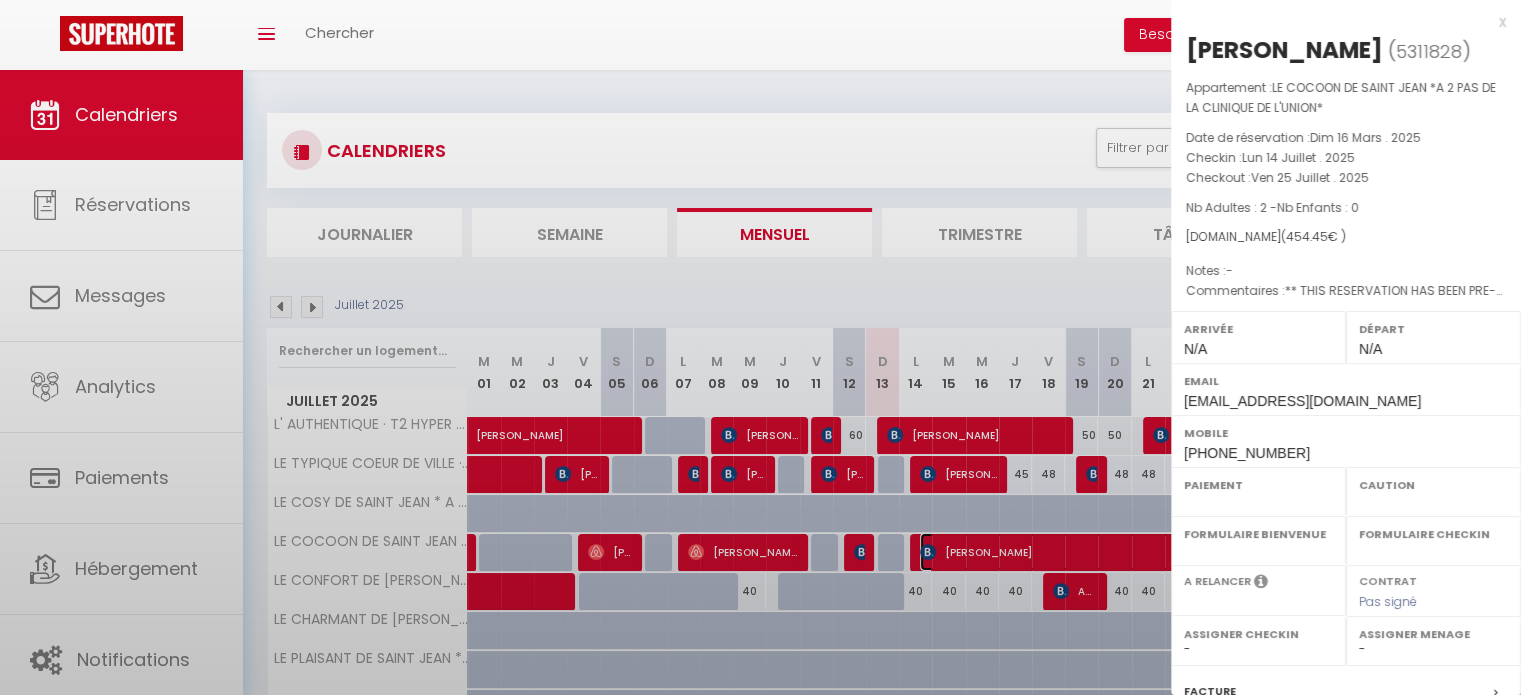 select on "OK" 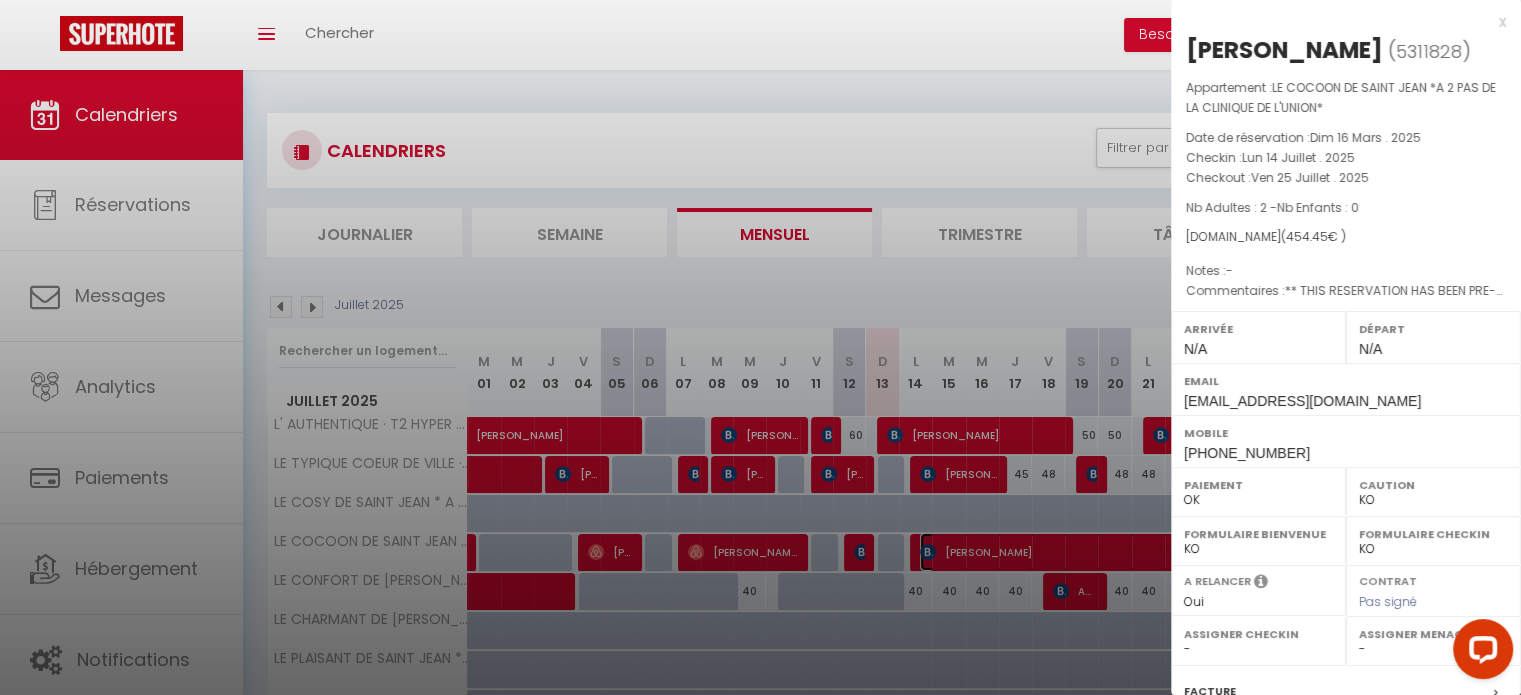 scroll, scrollTop: 0, scrollLeft: 0, axis: both 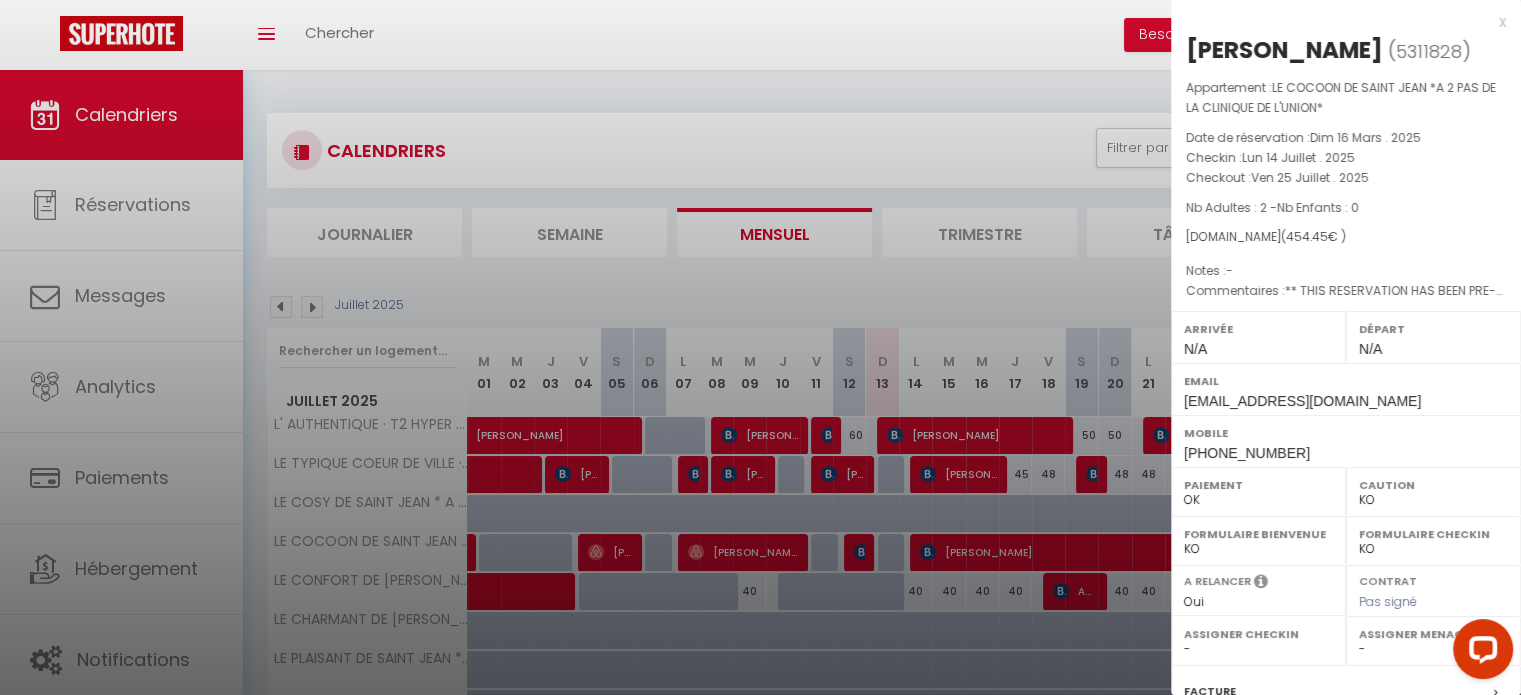 click at bounding box center (760, 347) 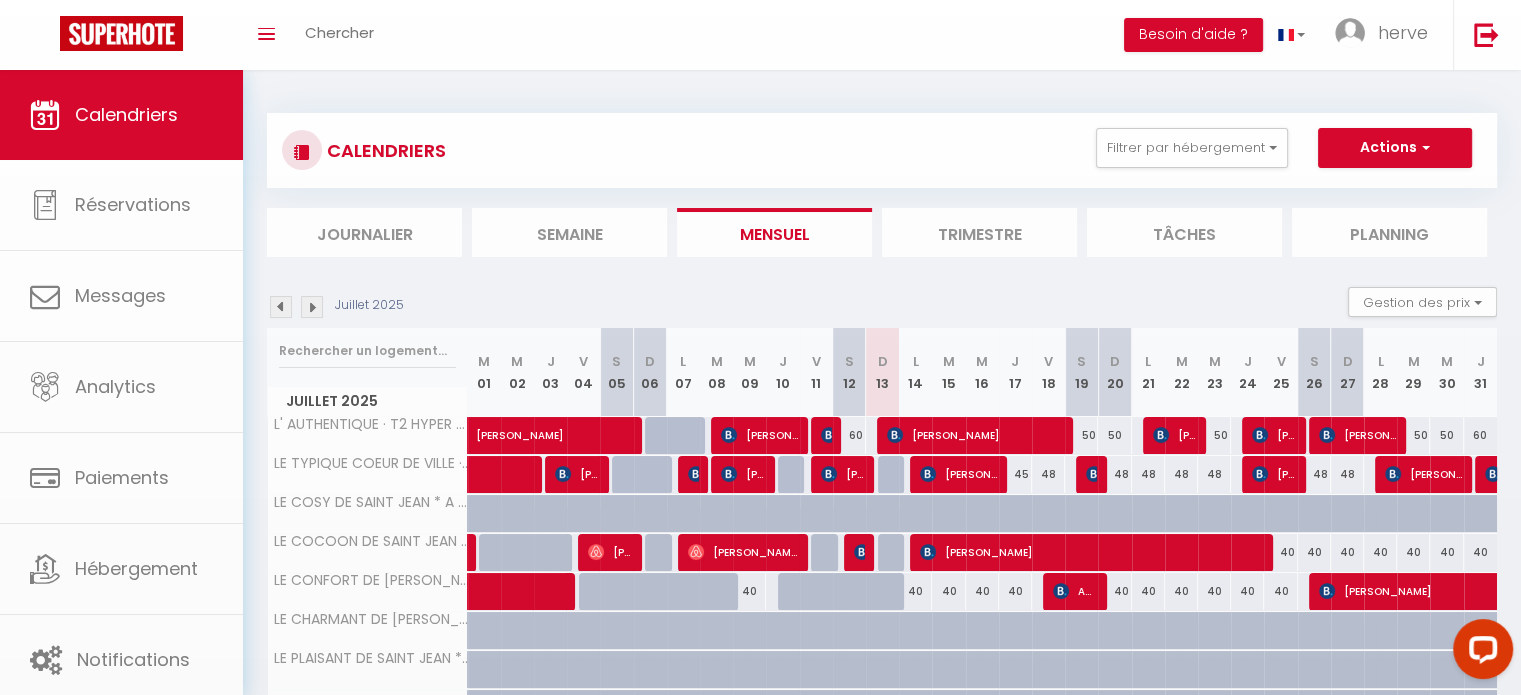 click on "Coaching SuperHote ce soir à 18h00, pour participer:  https://us02web.zoom.us/j/4667554618?pwd=QUhUTnBqenhNTG1HazhBOFJXWjRYUT09   ×     Toggle navigation       Toggle Search     Toggle menubar     Chercher   BUTTON
Besoin d'aide ?
herve   Paramètres        Équipe     Résultat de la recherche   Aucun résultat     Calendriers     Réservations     Messages     Analytics      Paiements     Hébergement     Notifications                 Résultat de la recherche   Id   Appart   Voyageur    Checkin   Checkout   Nuits   Pers.   Plateforme   Statut     Résultat de la recherche   Aucun résultat           CALENDRIERS
Filtrer par hébergement
VAL DANCELLE       LE COSY DE SAINT JEAN * A 2 PAS DE LA CLINIQUE DE L UNION*     LE COCOON DE SAINT JEAN *A 2 PAS DE LA CLINIQUE DE L'UNION*     LE CONFORT DE SAINT JEAN *A DEUX PAS DE LA CLINIQUE DE L'UNION*         TOULOUSE           sci hédp             Autres" at bounding box center (760, 616) 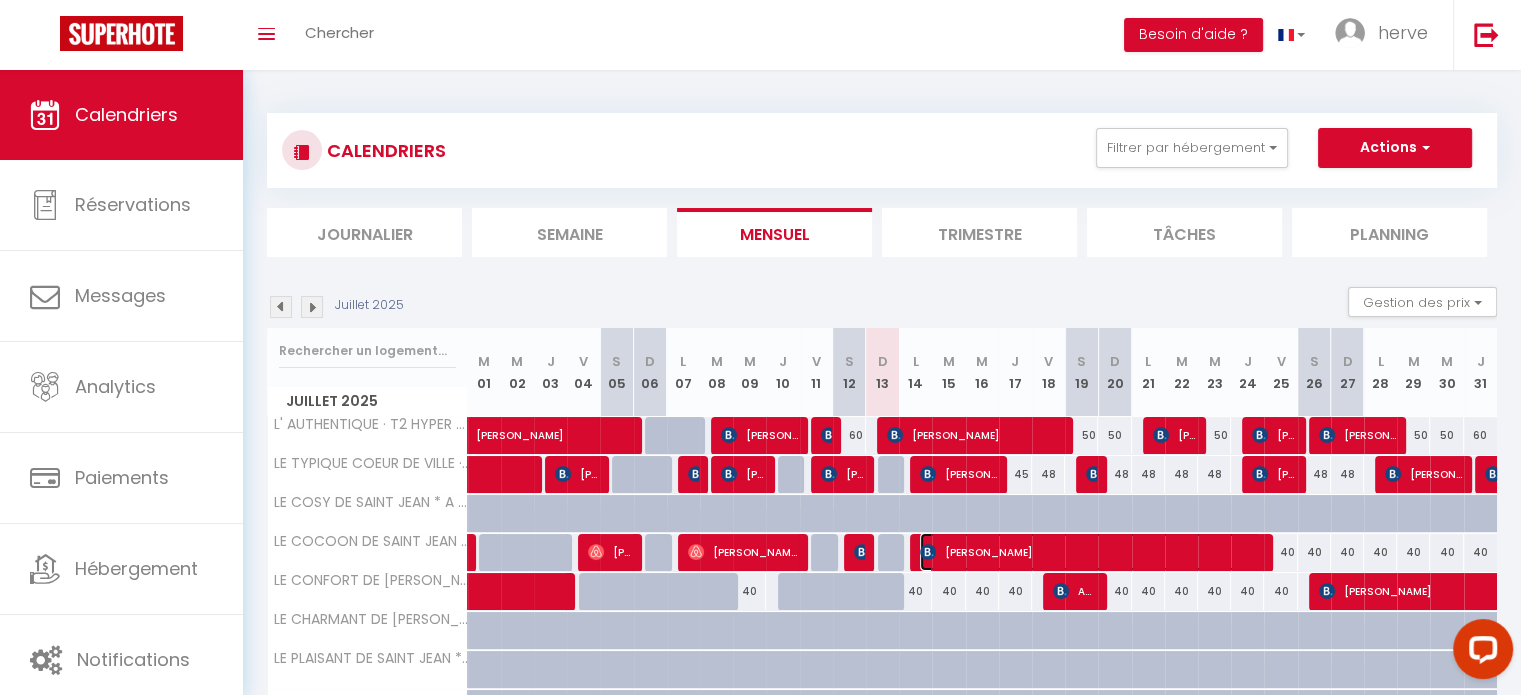 click on "[PERSON_NAME]" at bounding box center [1090, 552] 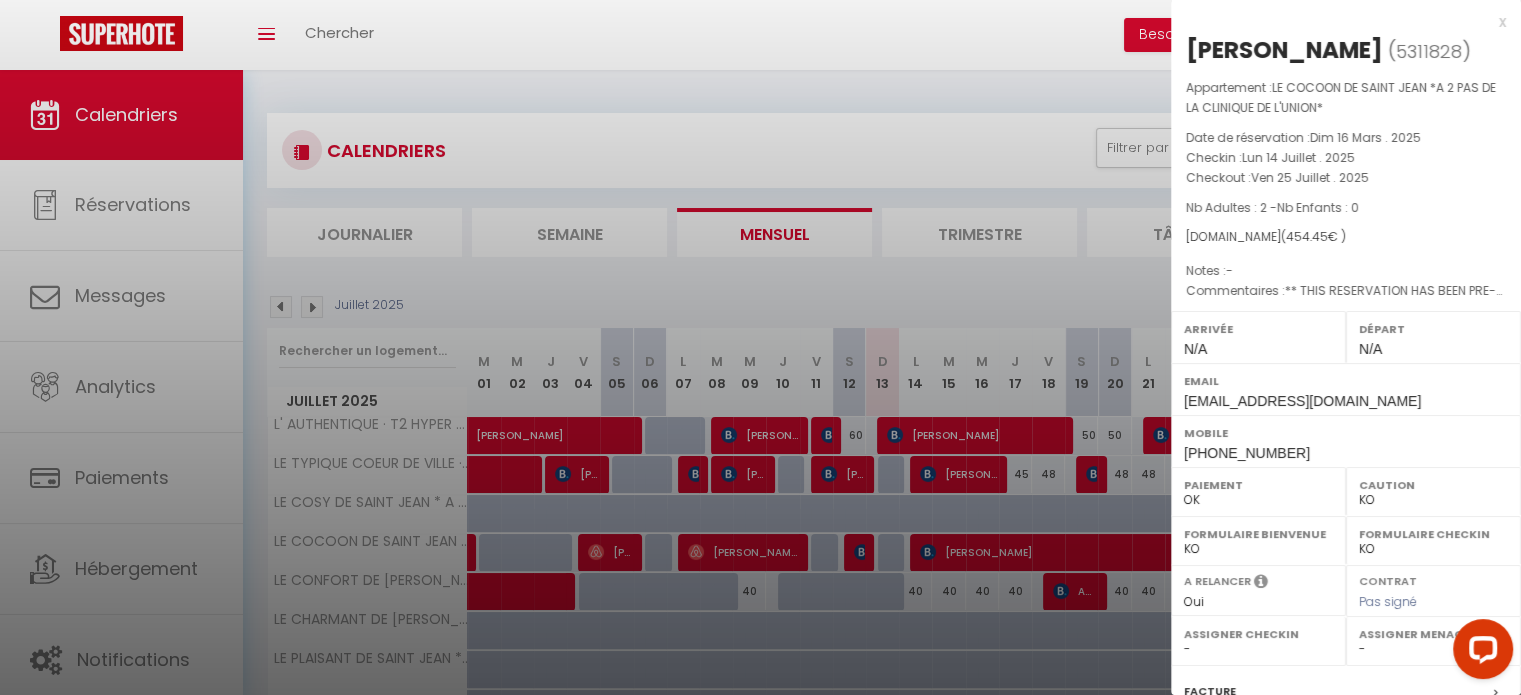 click on "x" at bounding box center (1338, 22) 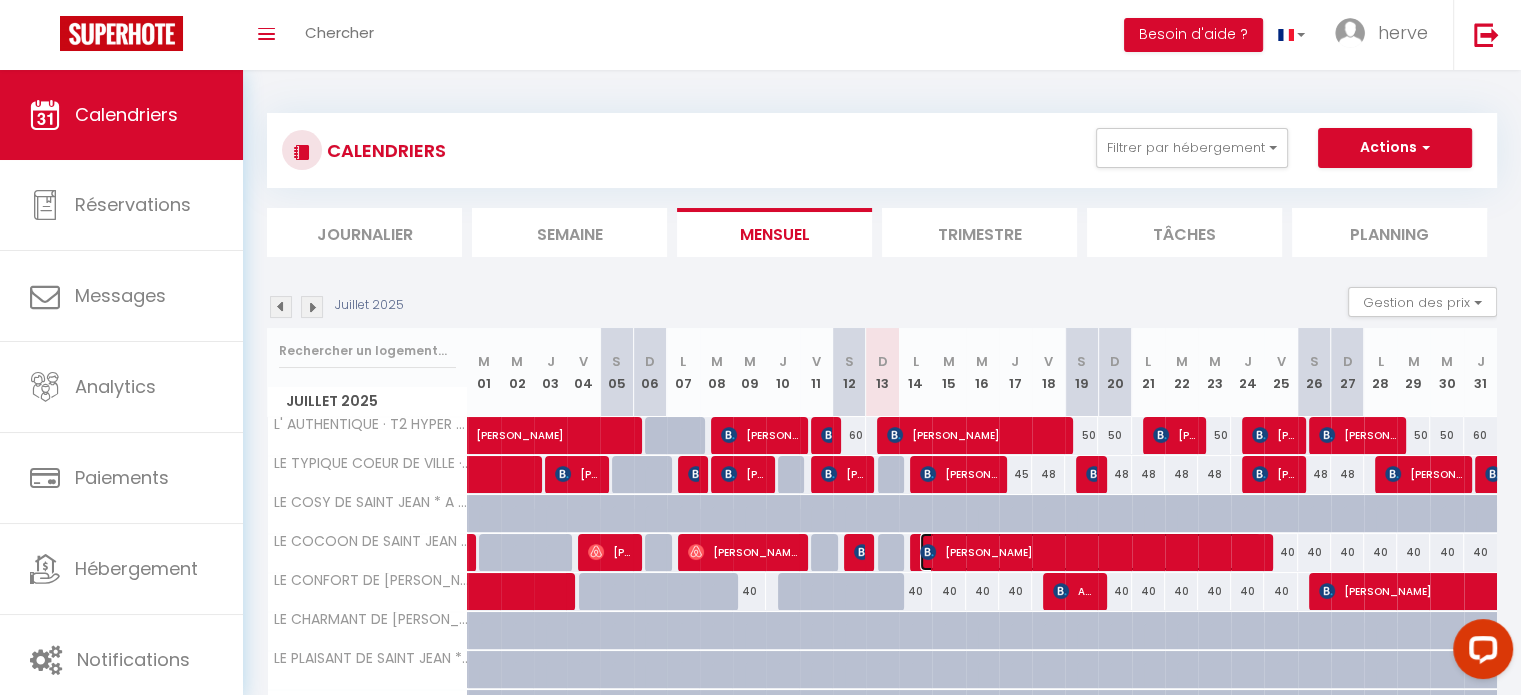 click on "[PERSON_NAME]" at bounding box center (1090, 552) 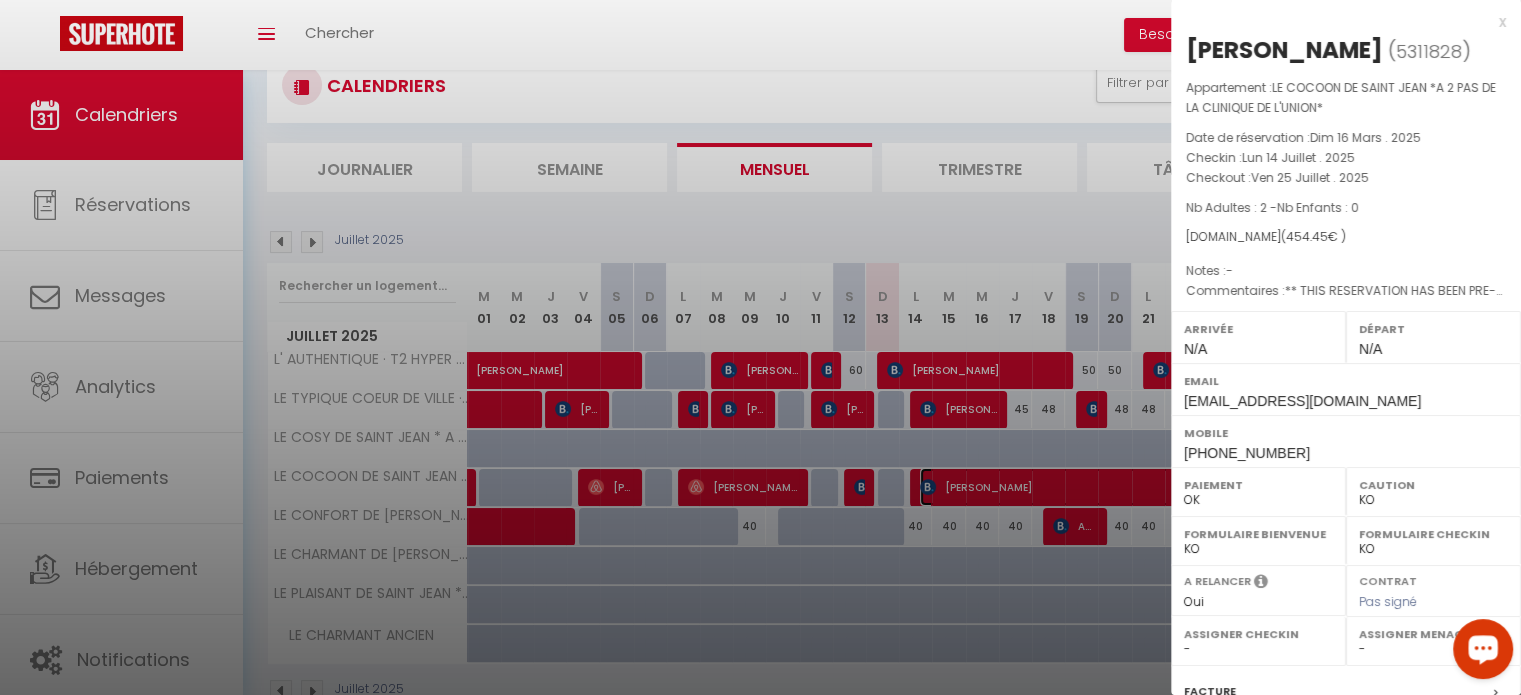 scroll, scrollTop: 113, scrollLeft: 0, axis: vertical 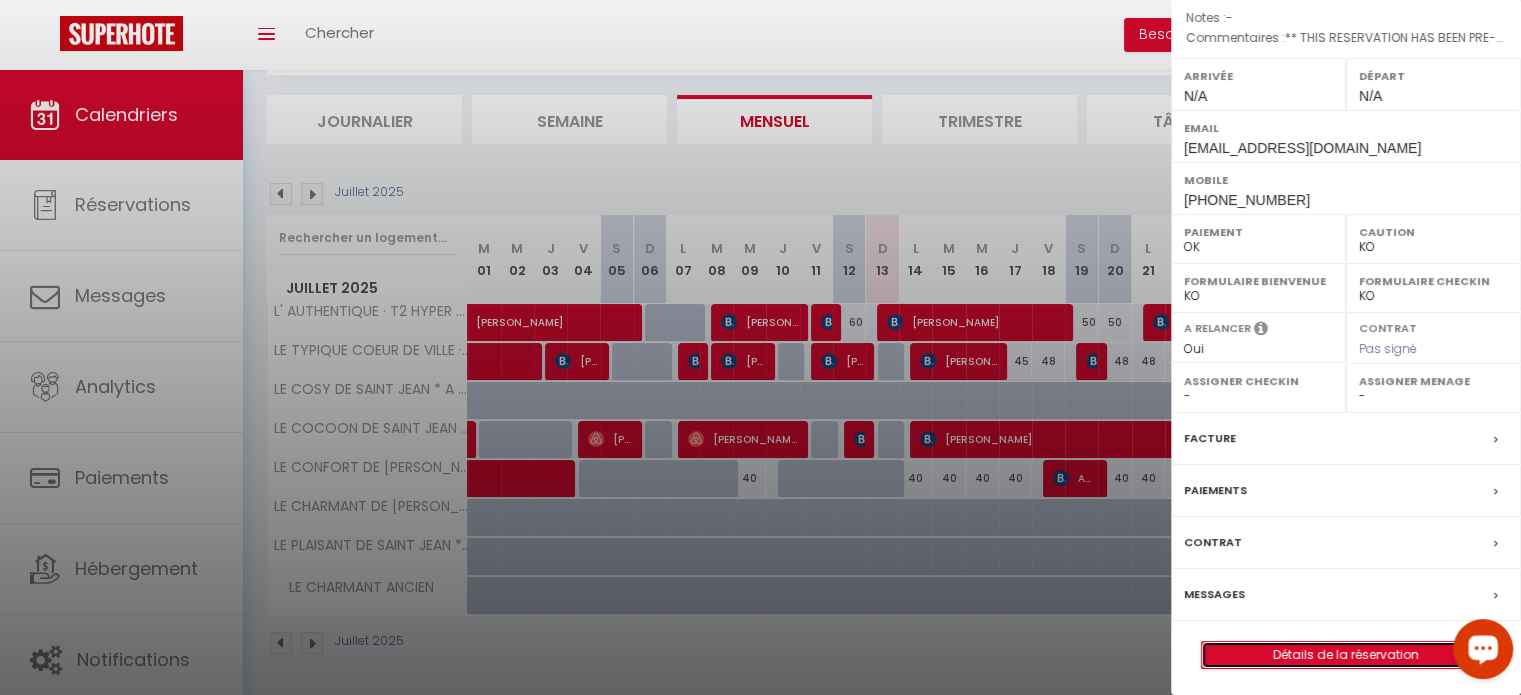 click on "Détails de la réservation" at bounding box center [1346, 655] 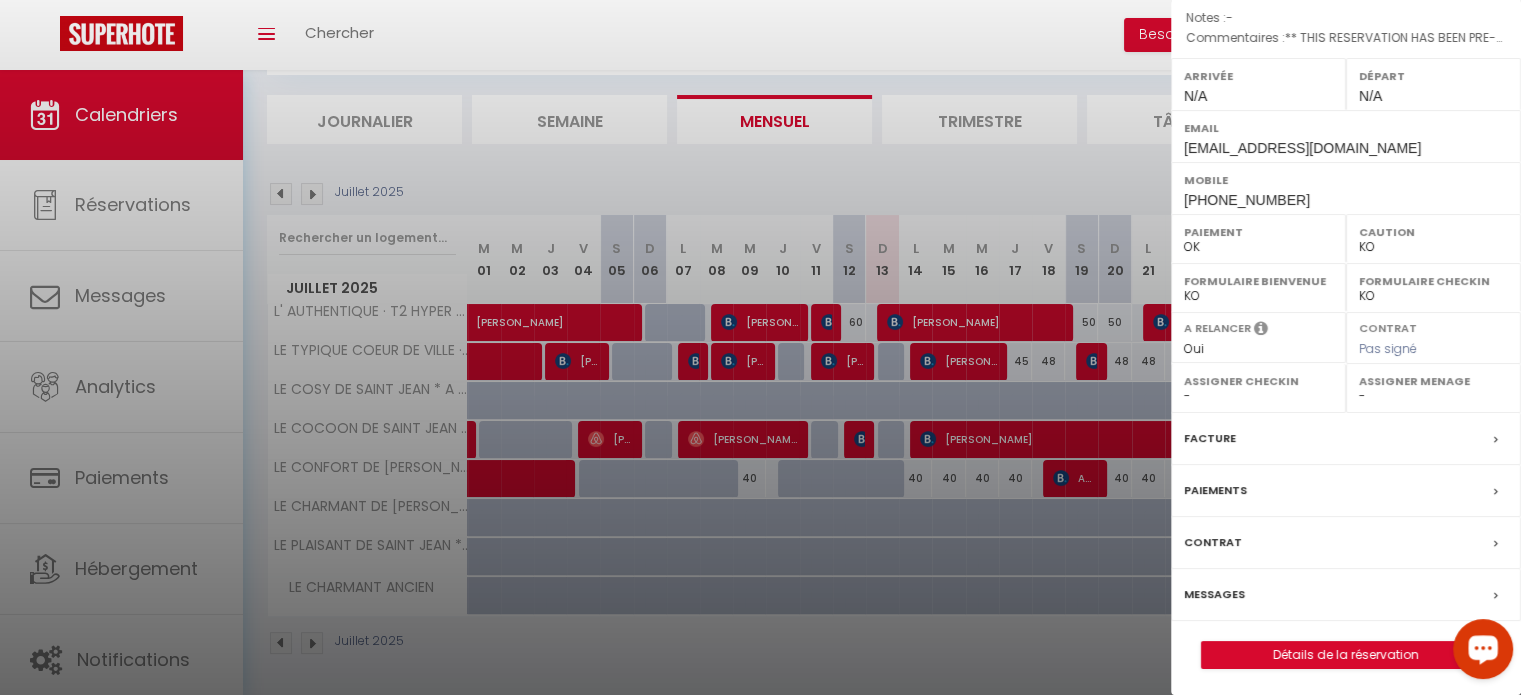 scroll, scrollTop: 0, scrollLeft: 0, axis: both 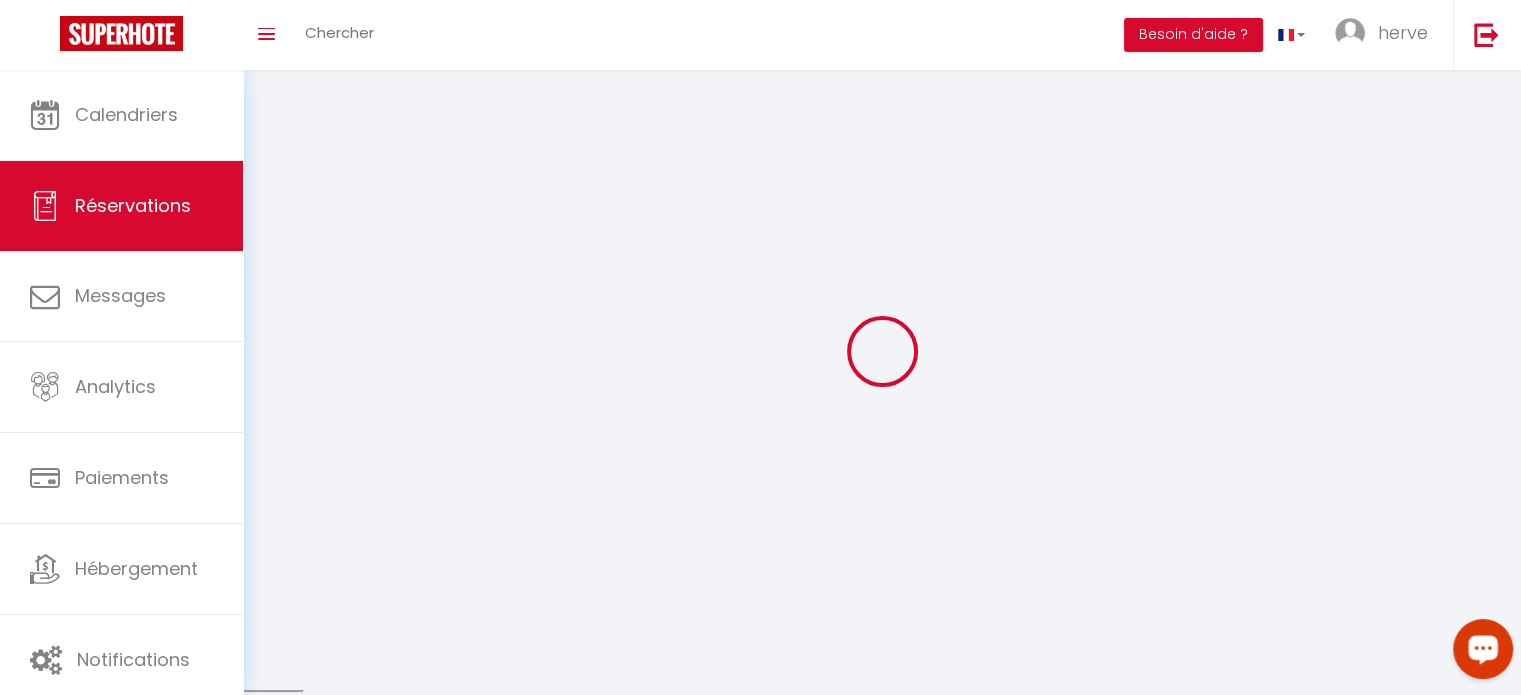 select 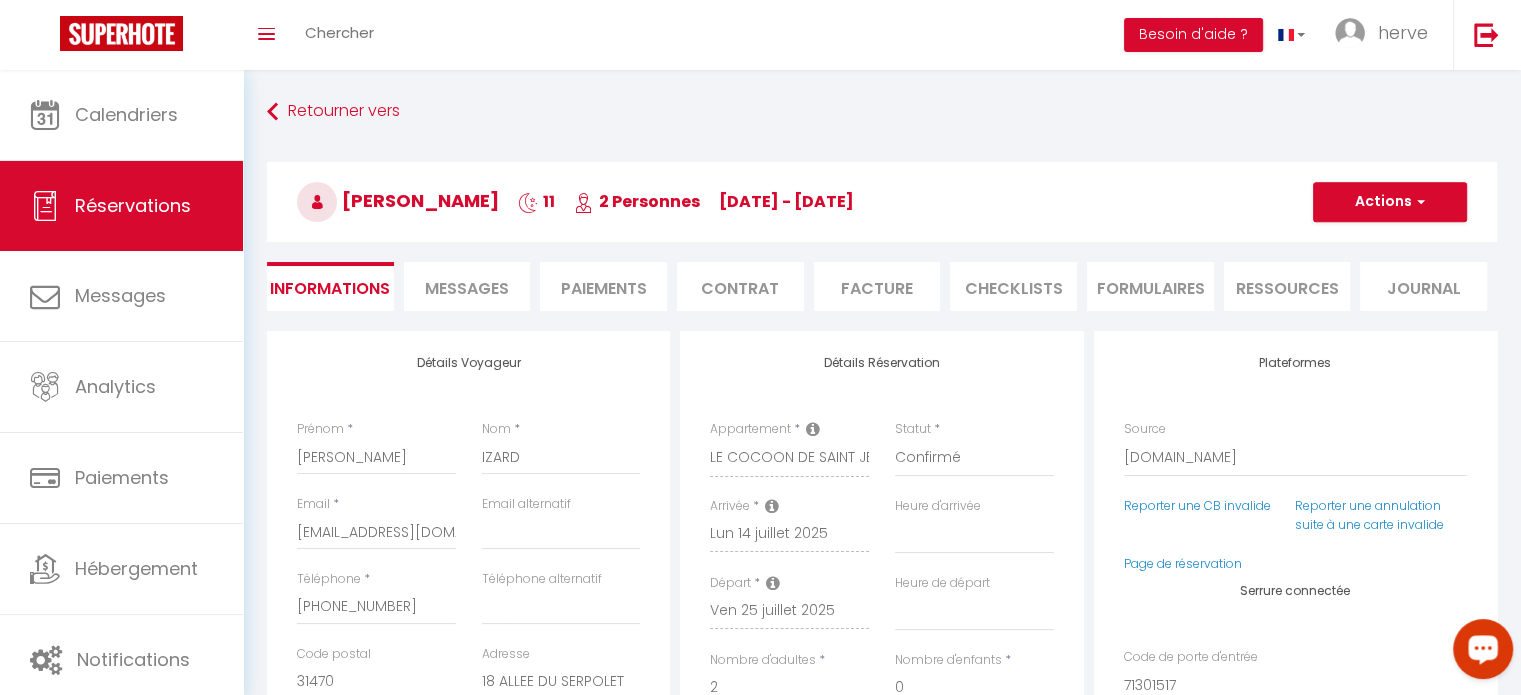 type on "15" 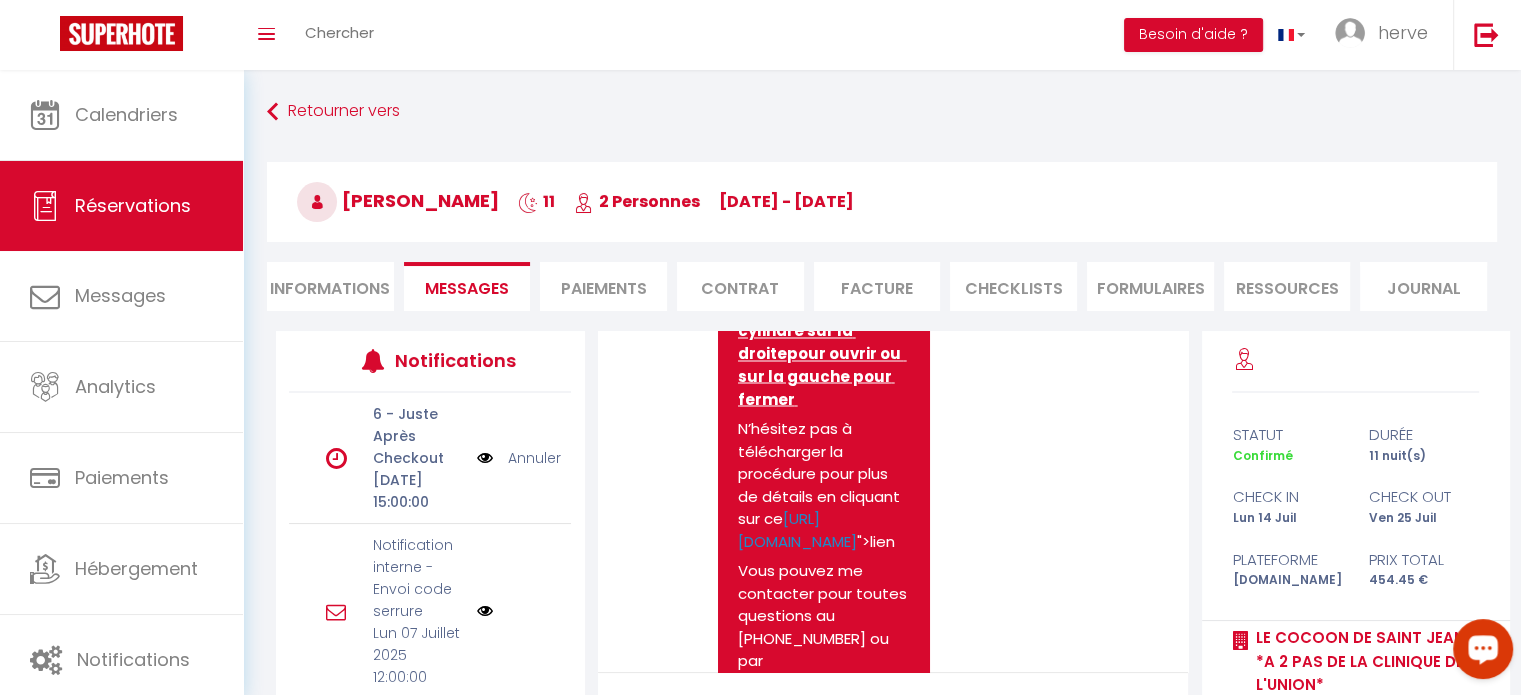 scroll, scrollTop: 3904, scrollLeft: 0, axis: vertical 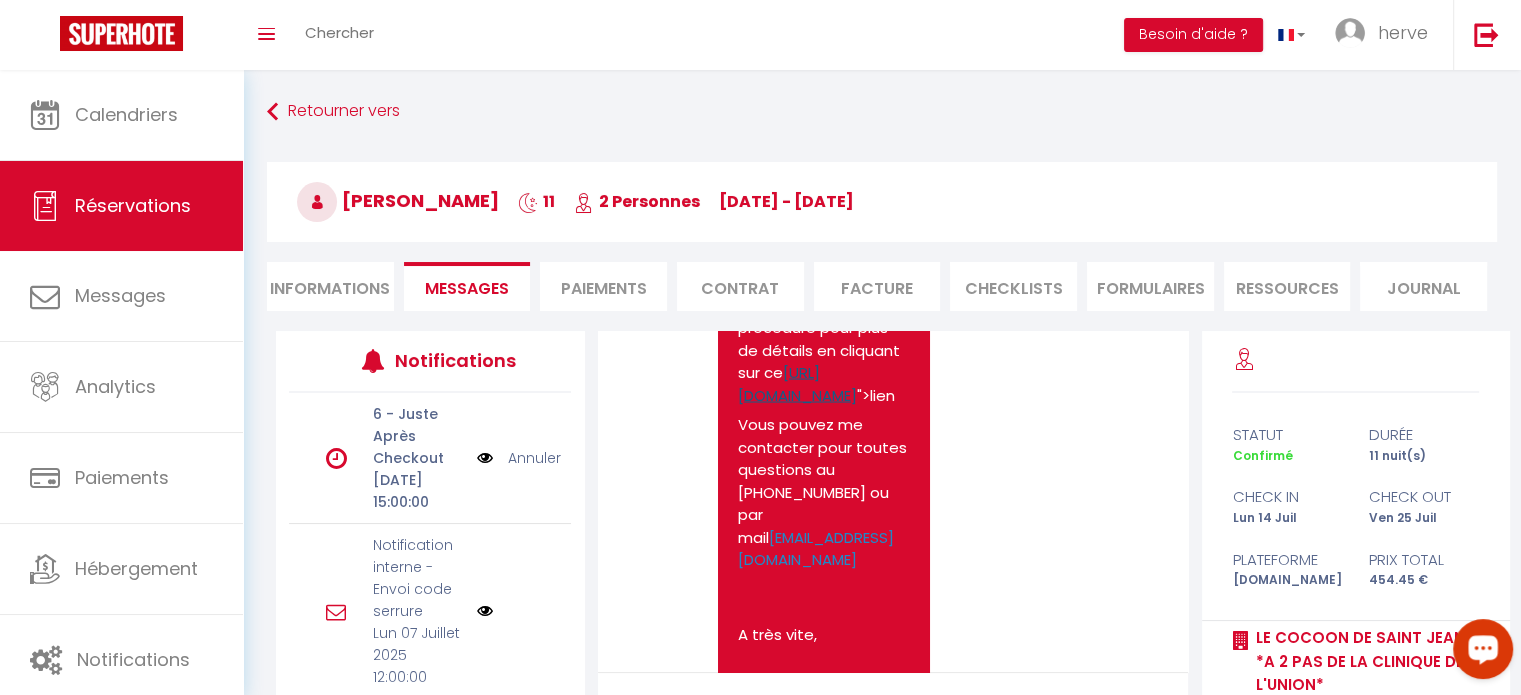 drag, startPoint x: 733, startPoint y: 414, endPoint x: 830, endPoint y: 505, distance: 133.00375 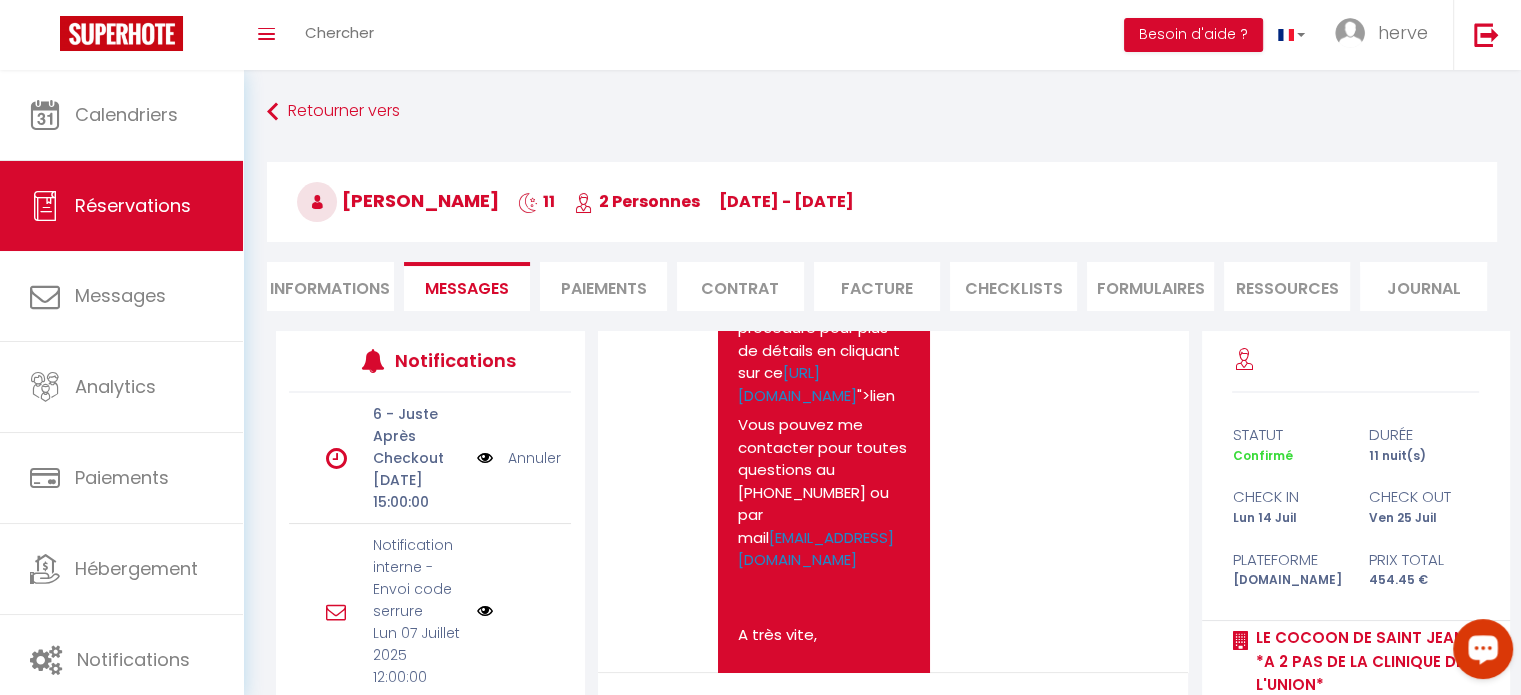 scroll, scrollTop: 5195, scrollLeft: 0, axis: vertical 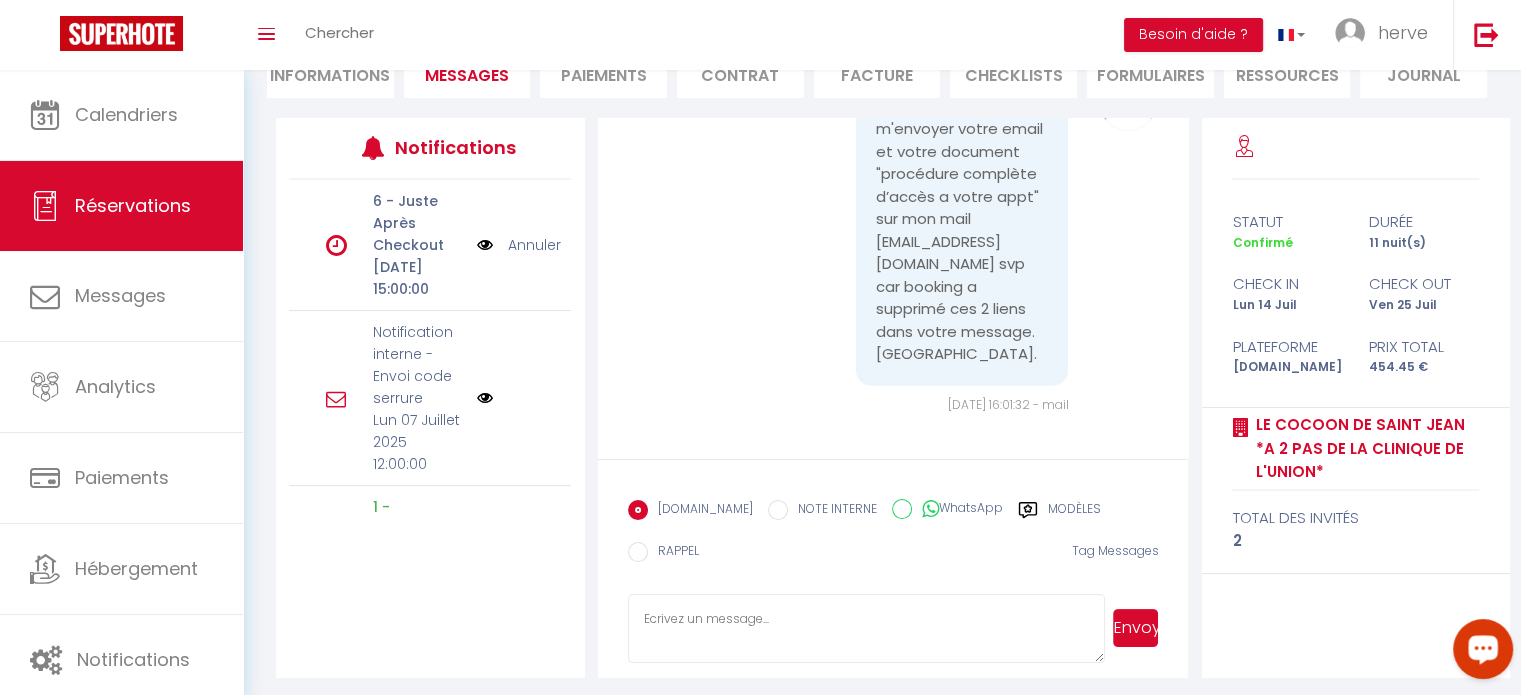 click at bounding box center [867, 629] 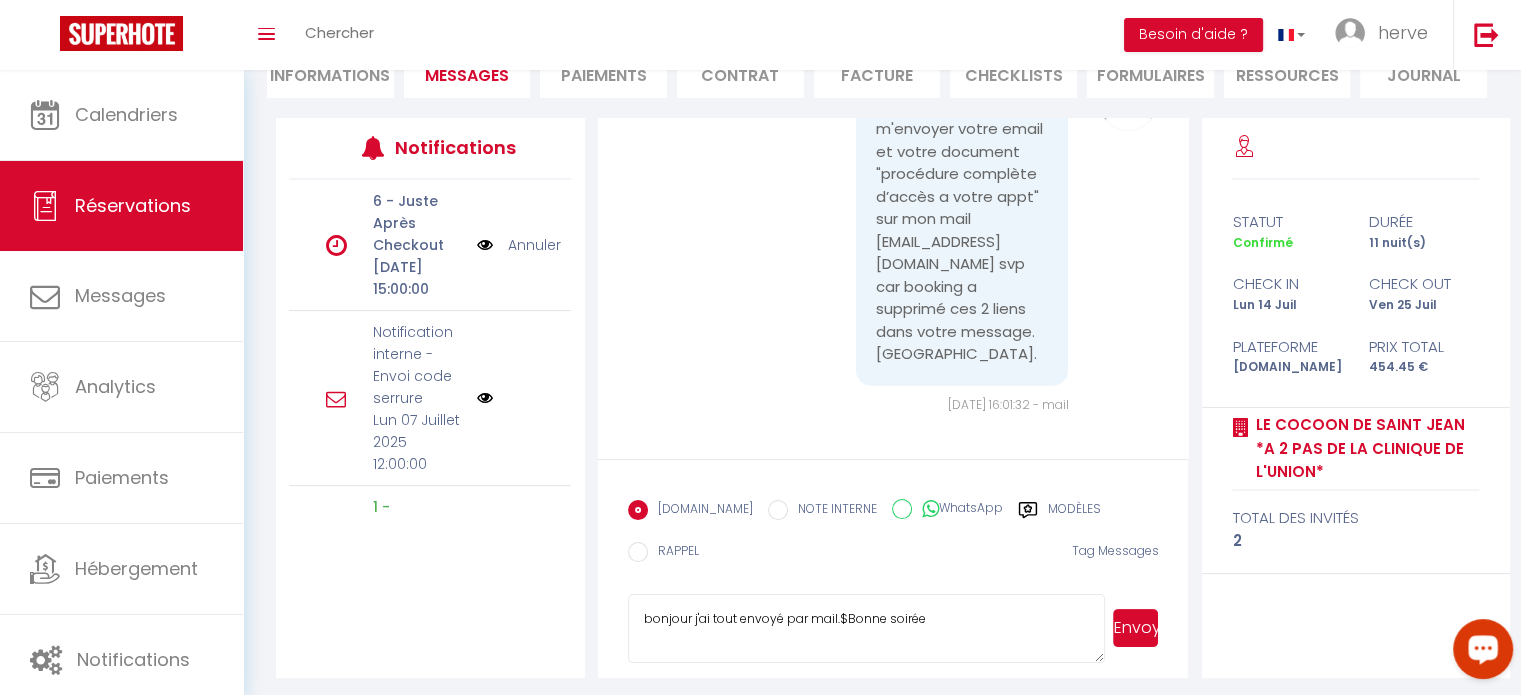 scroll, scrollTop: 2, scrollLeft: 0, axis: vertical 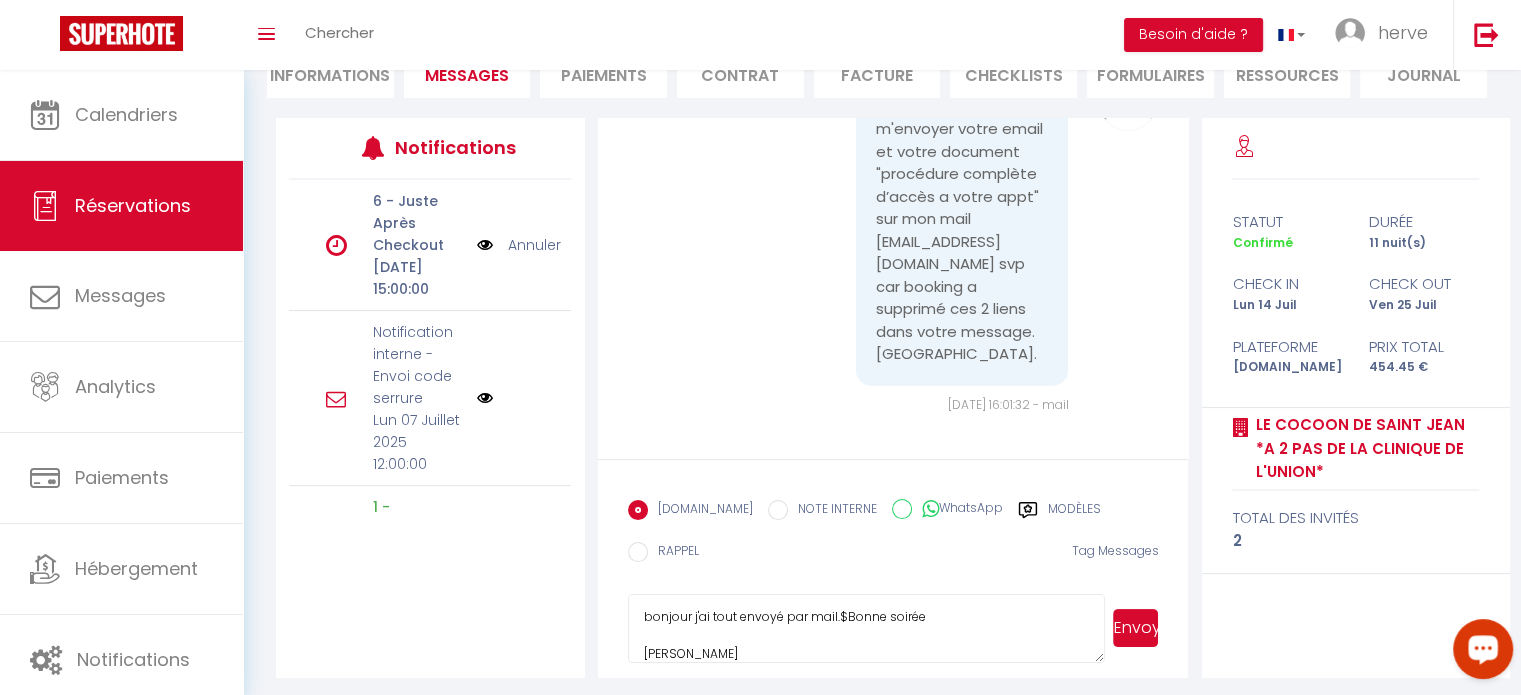 click on "bonjour j'ai tout envoyé par mail.$Bonne soirée
Hervé" at bounding box center [867, 629] 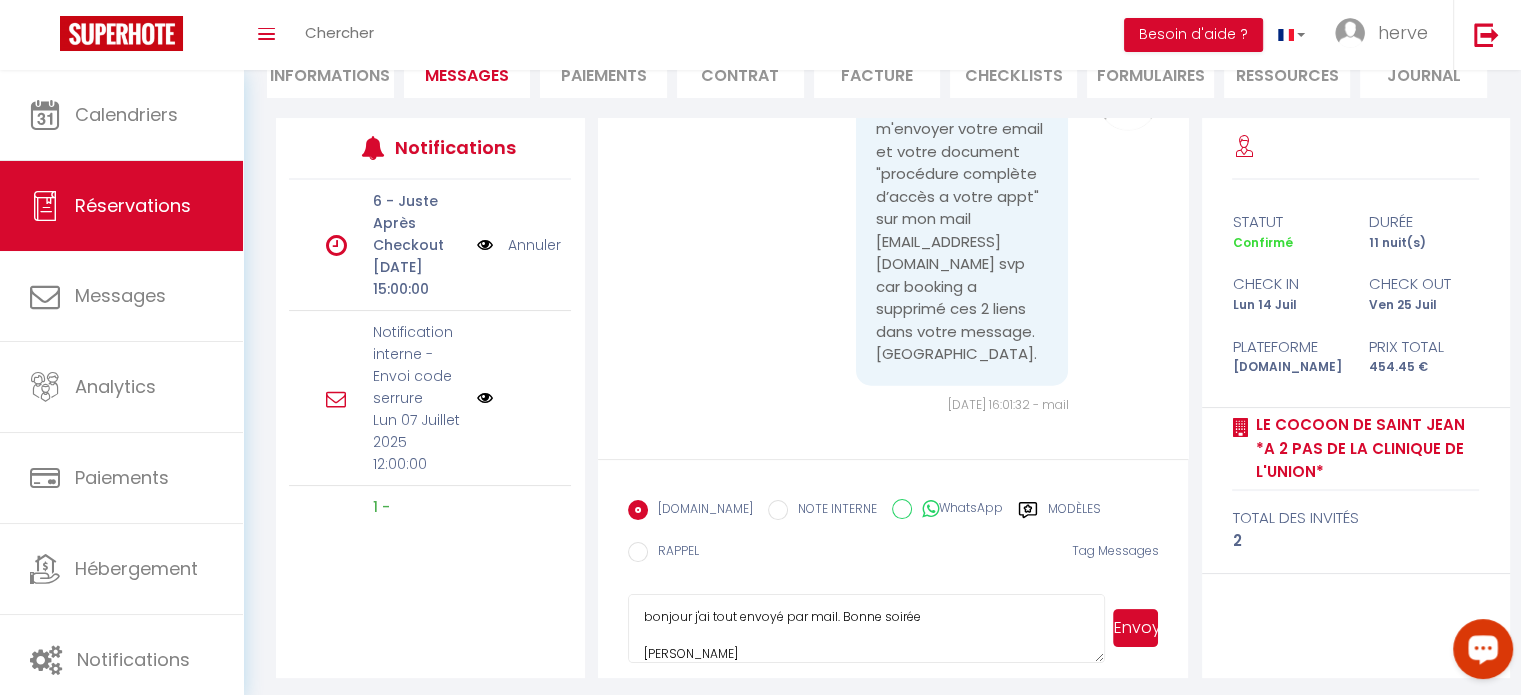type on "bonjour j'ai tout envoyé par mail. Bonne soirée
Hervé" 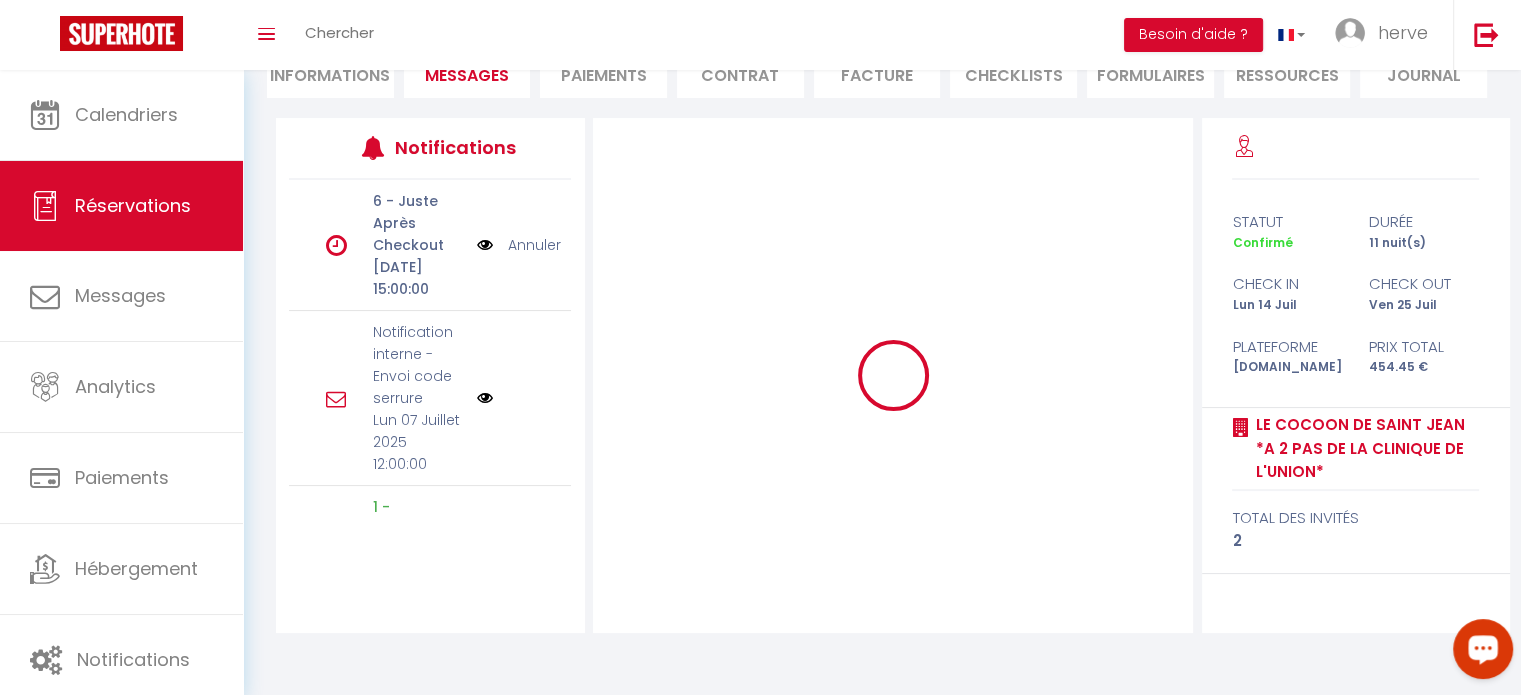 scroll, scrollTop: 175, scrollLeft: 0, axis: vertical 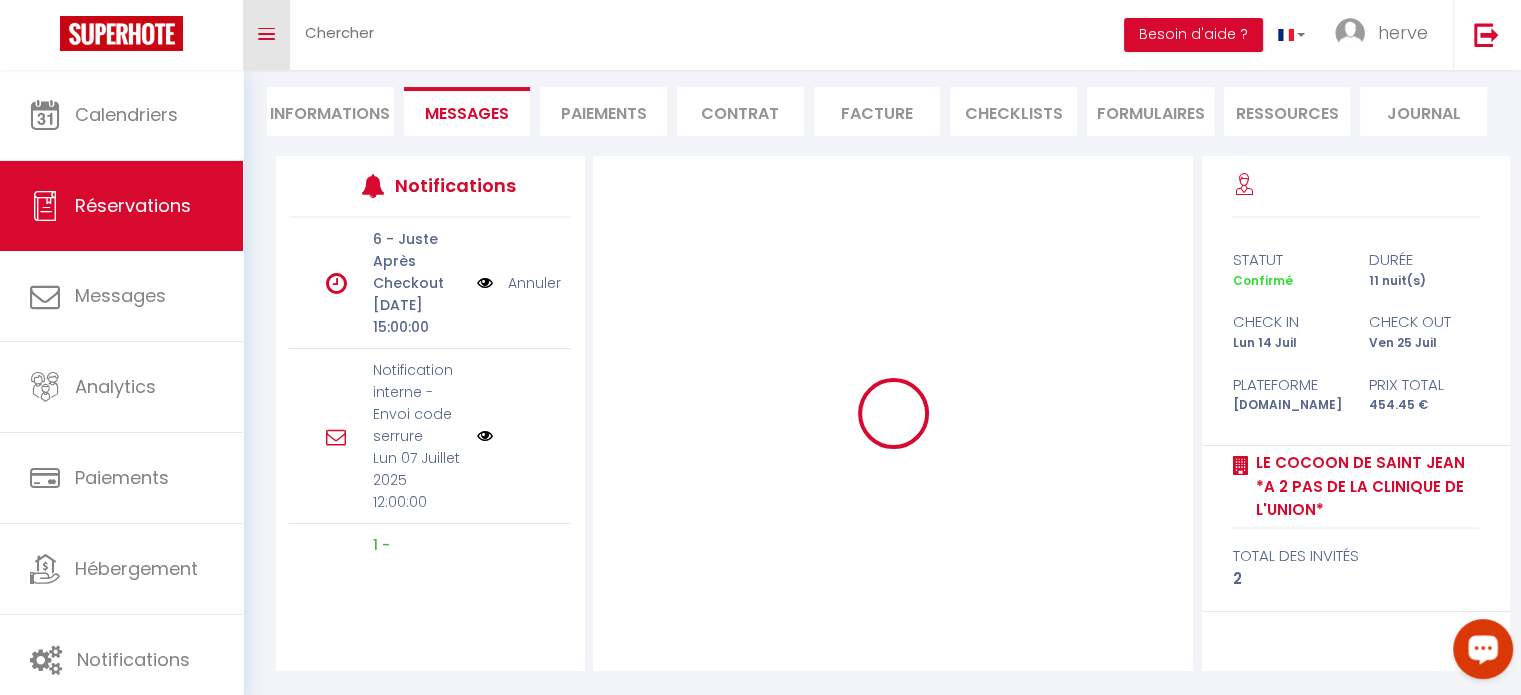 type 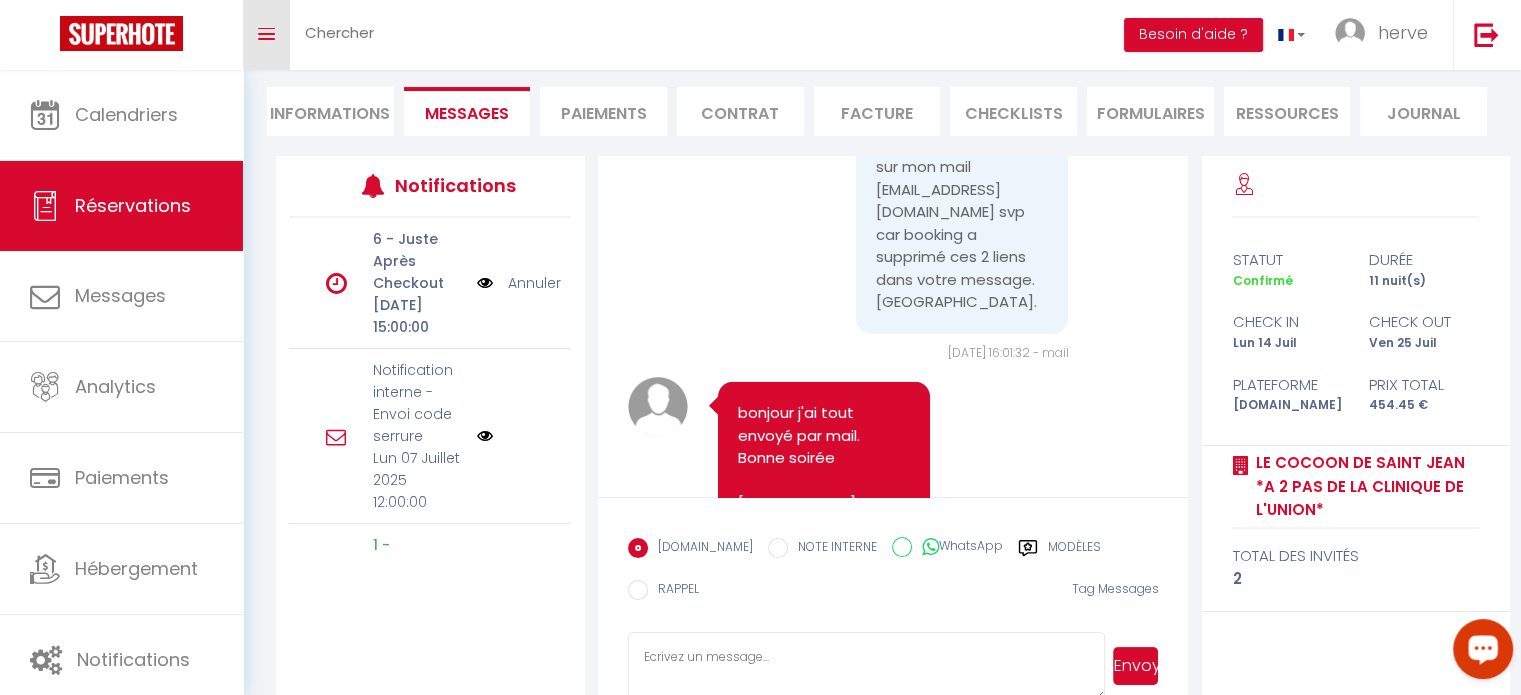 scroll, scrollTop: 5196, scrollLeft: 0, axis: vertical 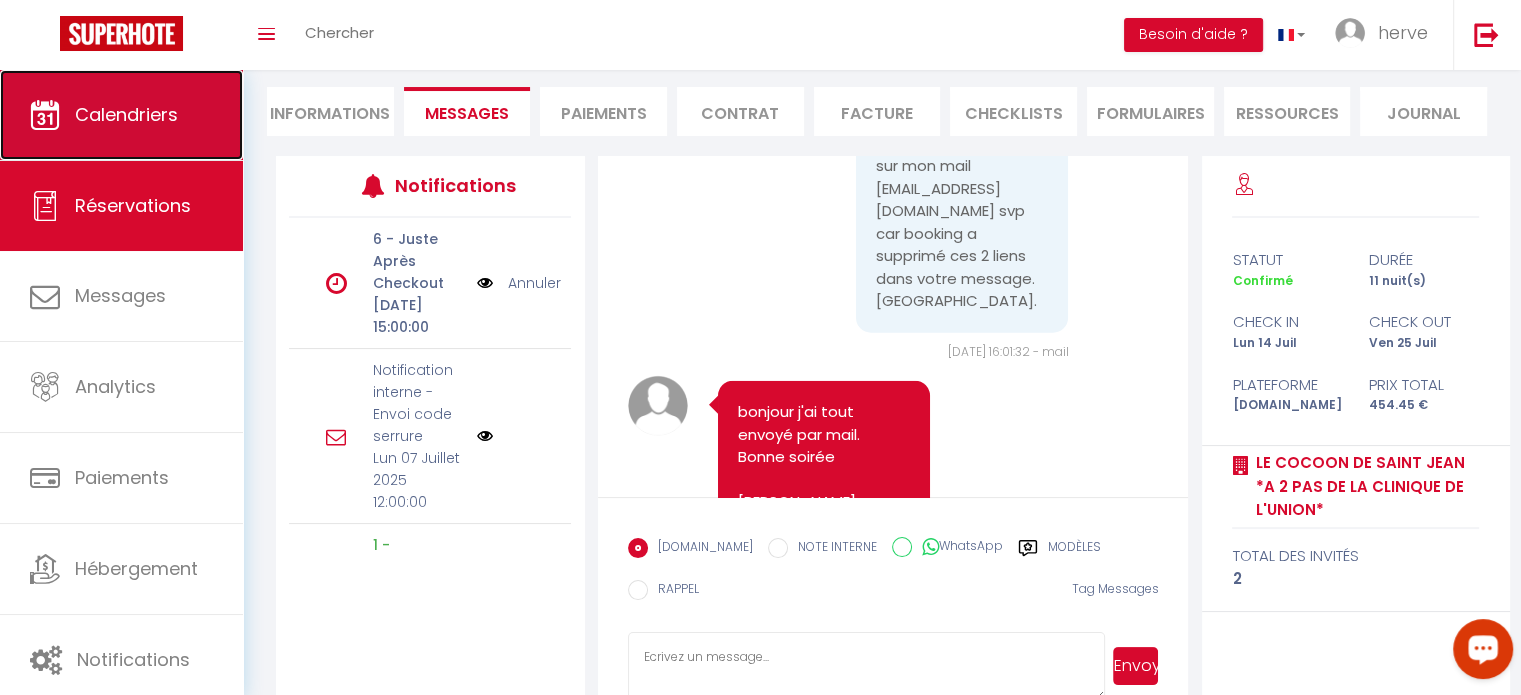 click on "Calendriers" at bounding box center [126, 114] 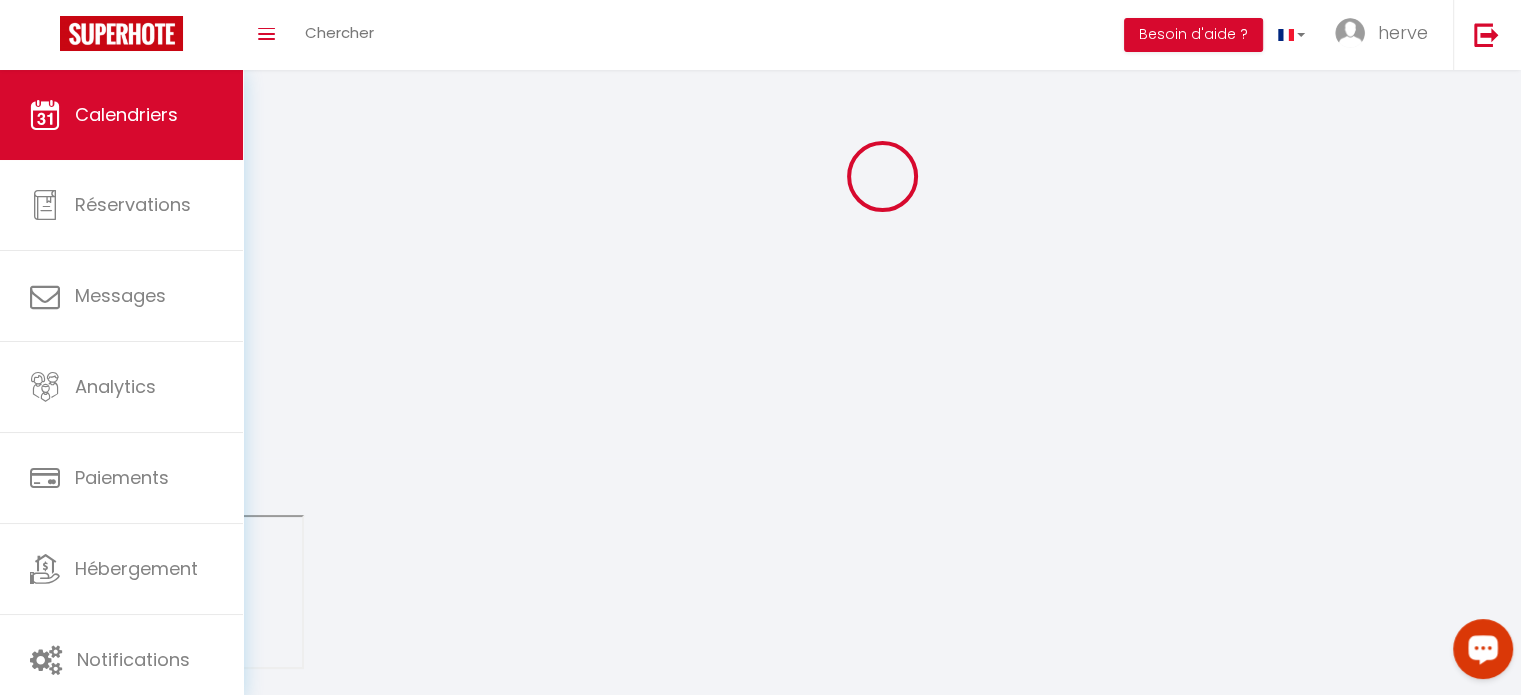 scroll, scrollTop: 0, scrollLeft: 0, axis: both 